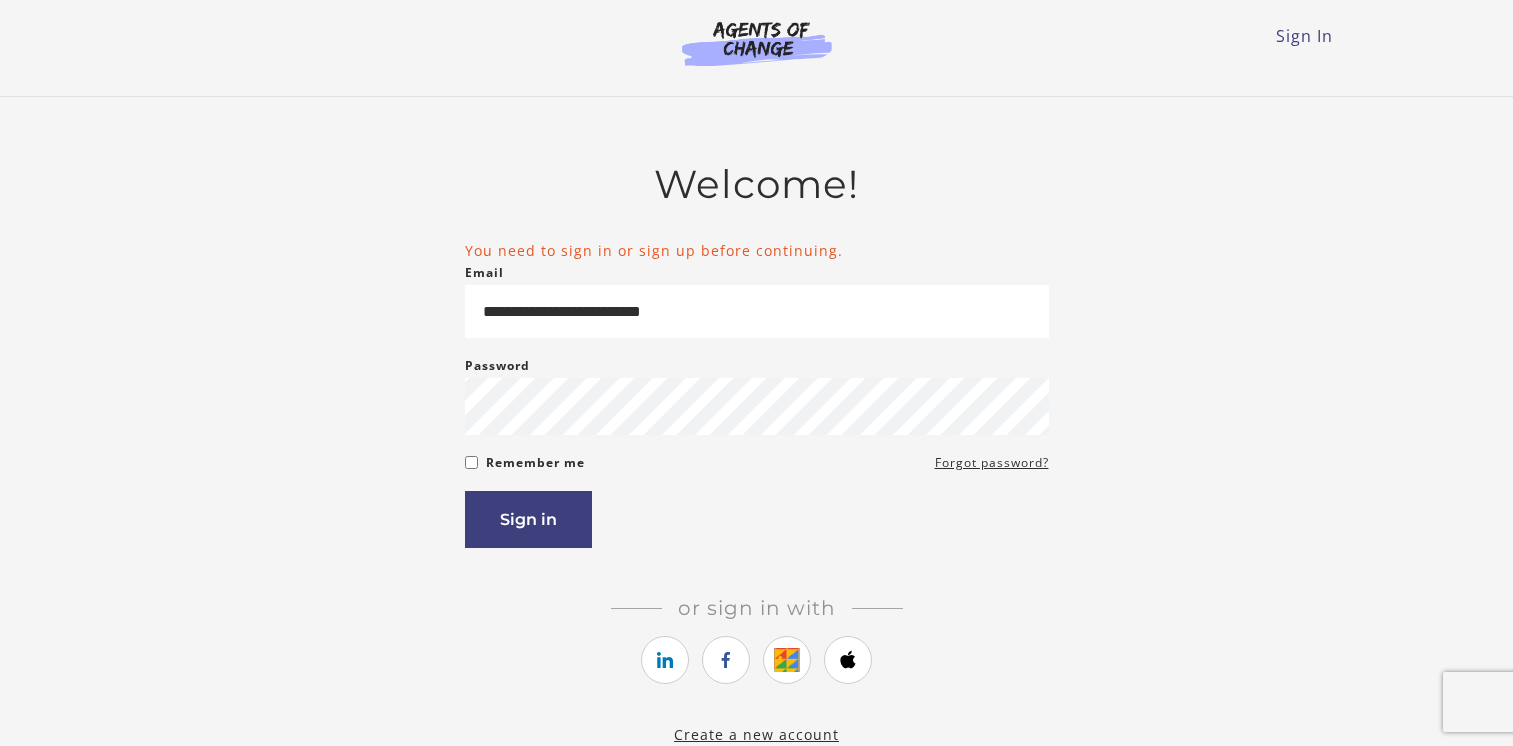 scroll, scrollTop: 0, scrollLeft: 0, axis: both 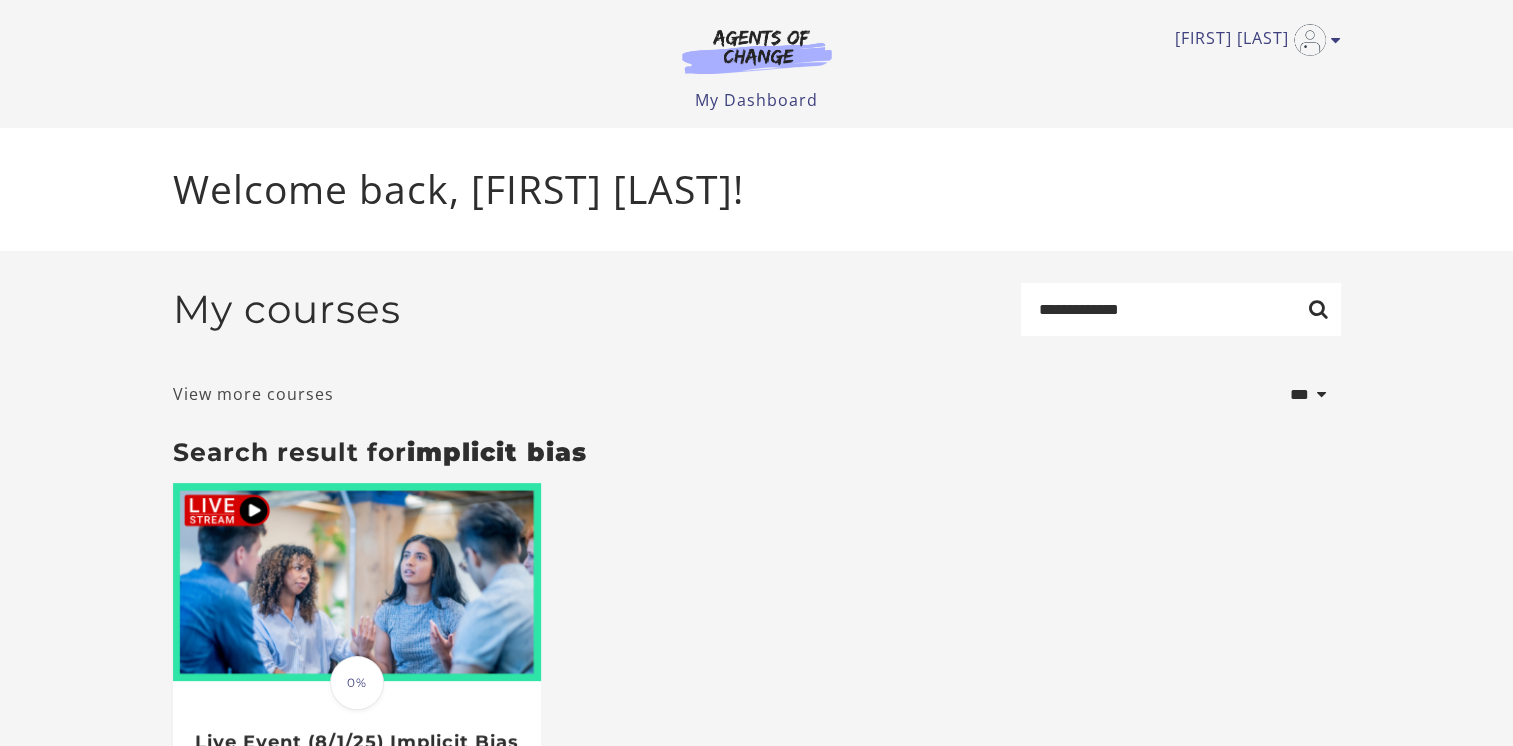 click on "View more courses" at bounding box center [253, 394] 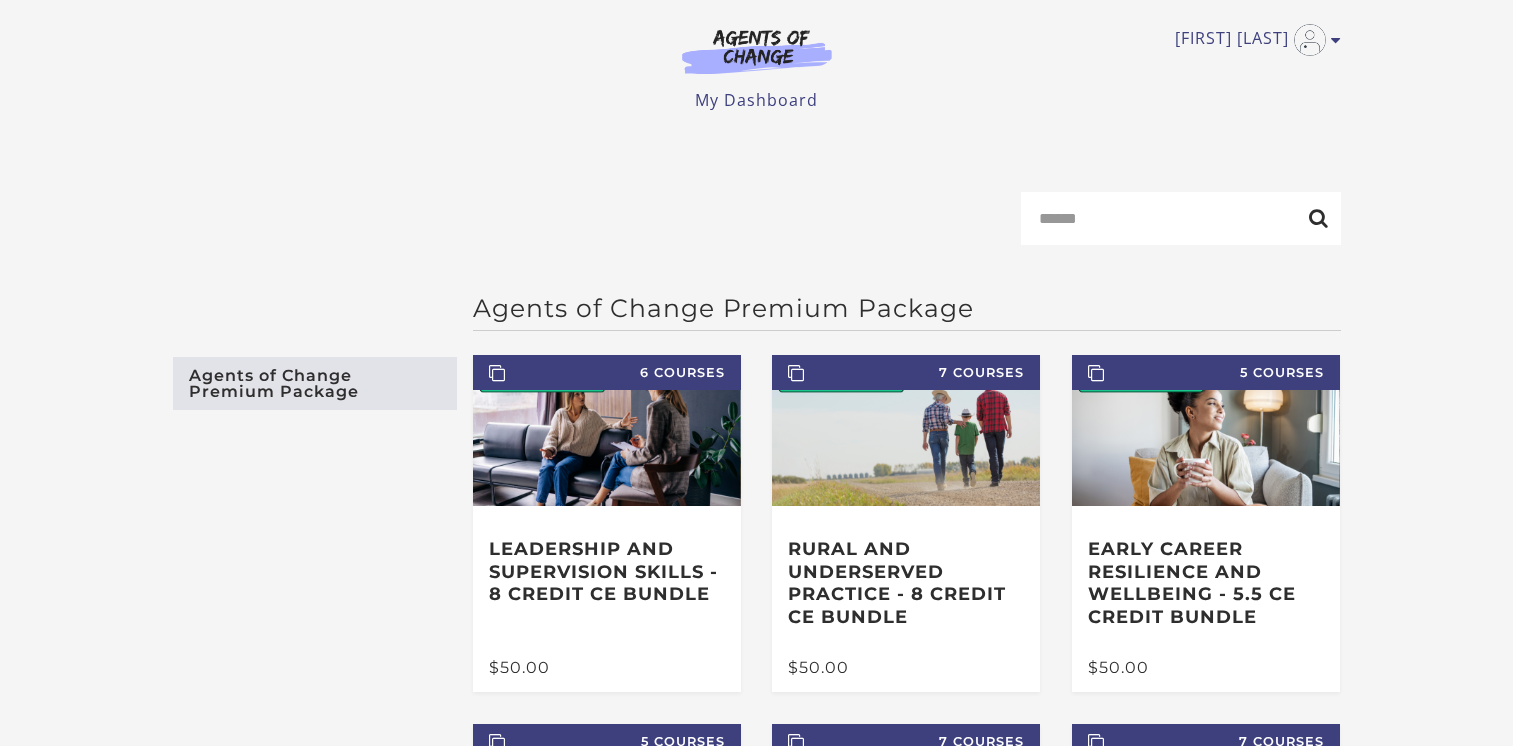 scroll, scrollTop: 0, scrollLeft: 0, axis: both 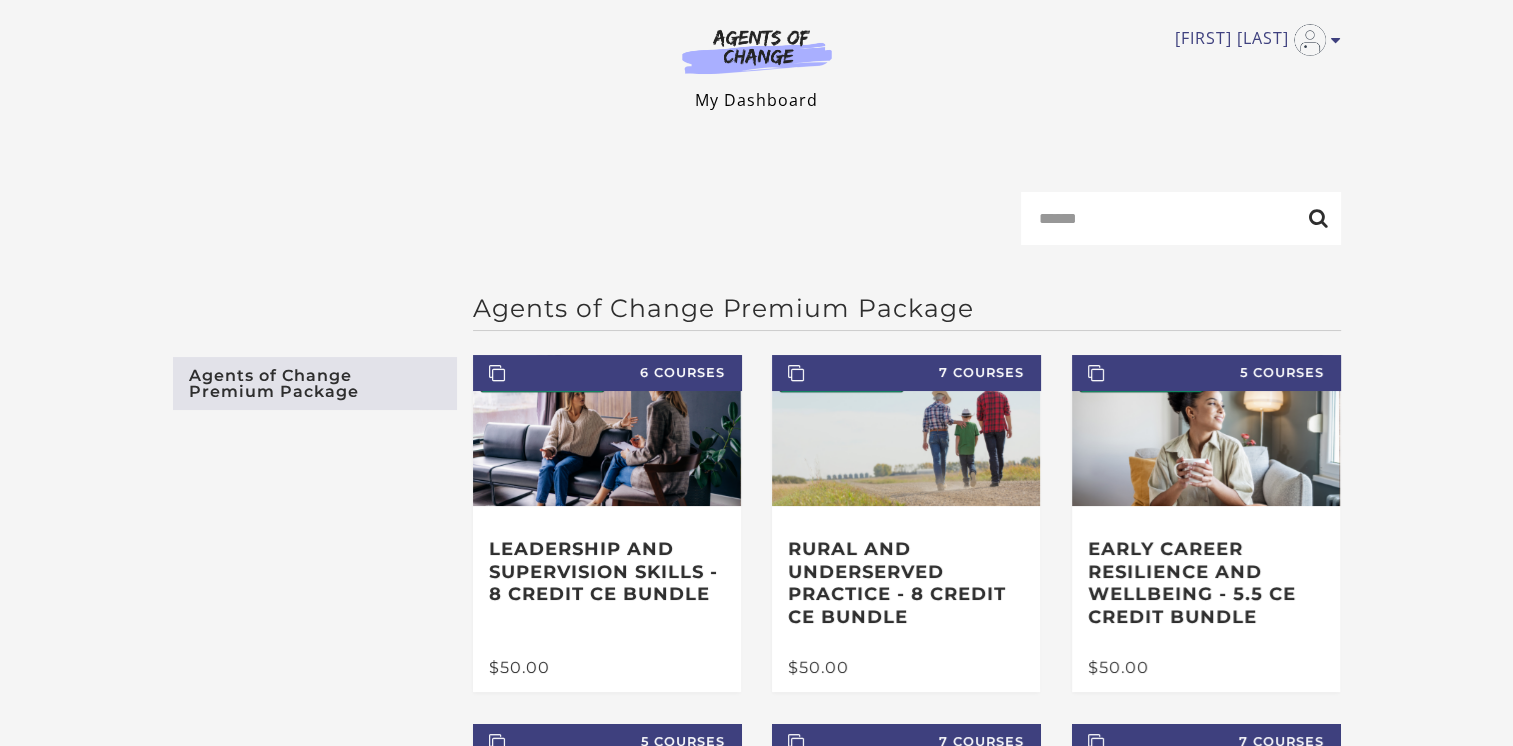 click on "My Dashboard" at bounding box center [756, 100] 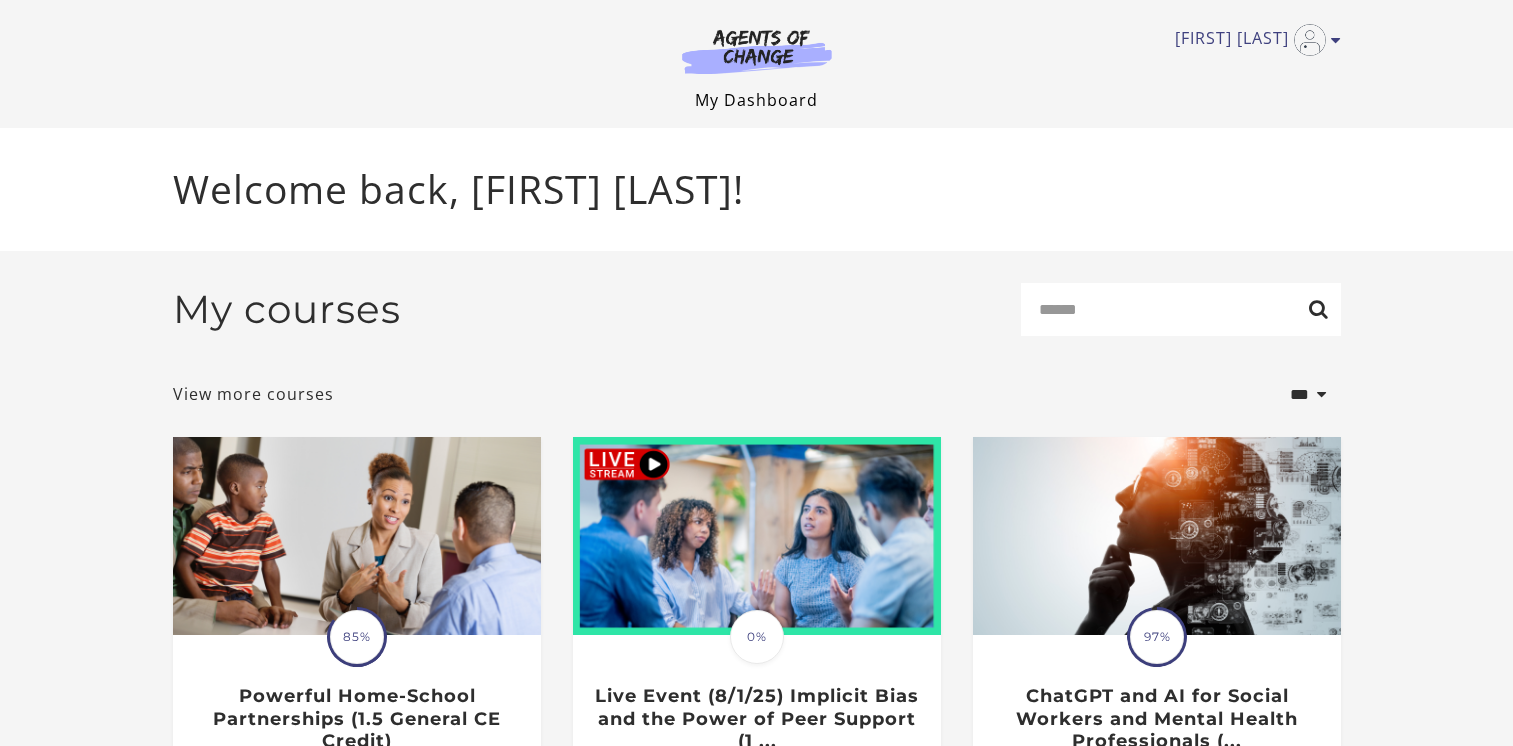 scroll, scrollTop: 0, scrollLeft: 0, axis: both 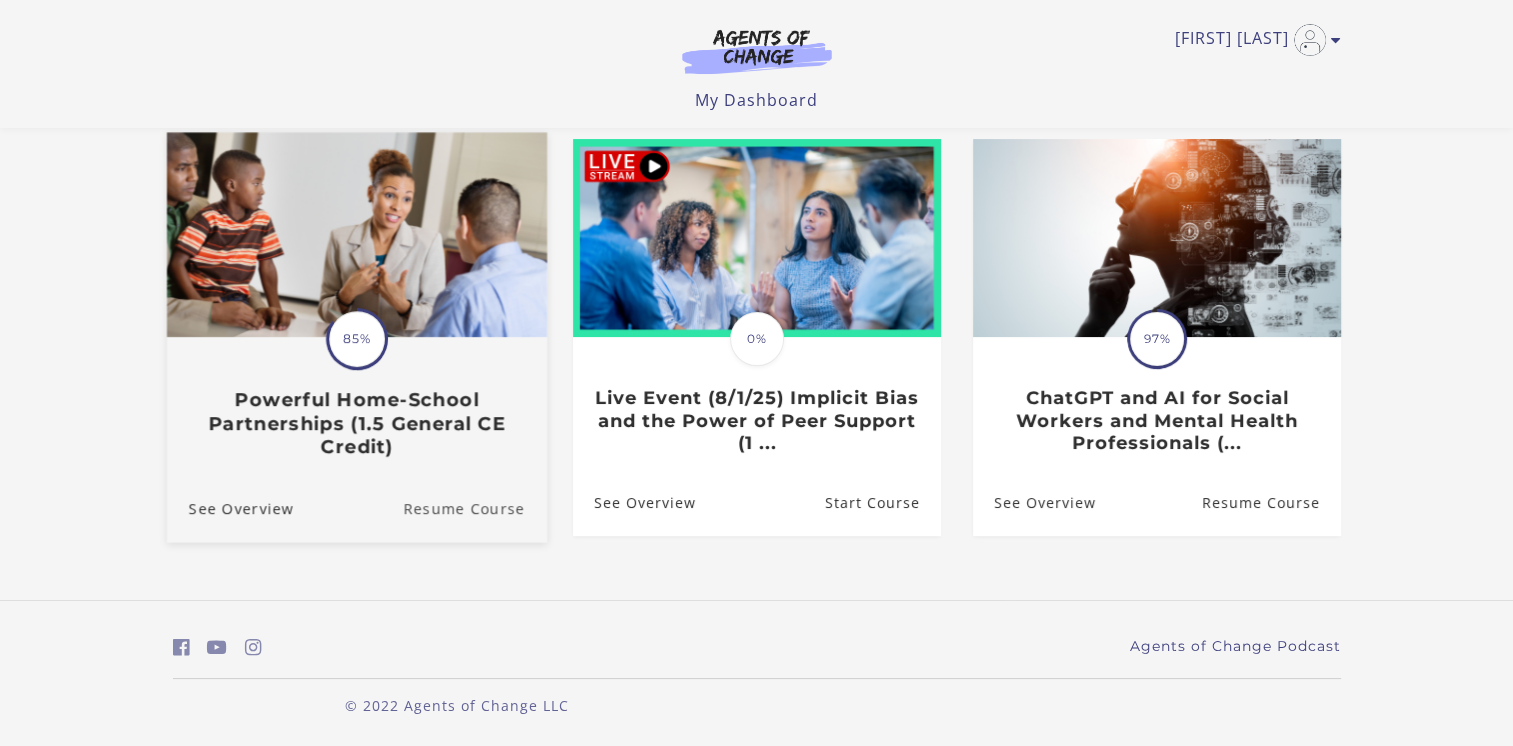 click on "Resume Course" at bounding box center [475, 508] 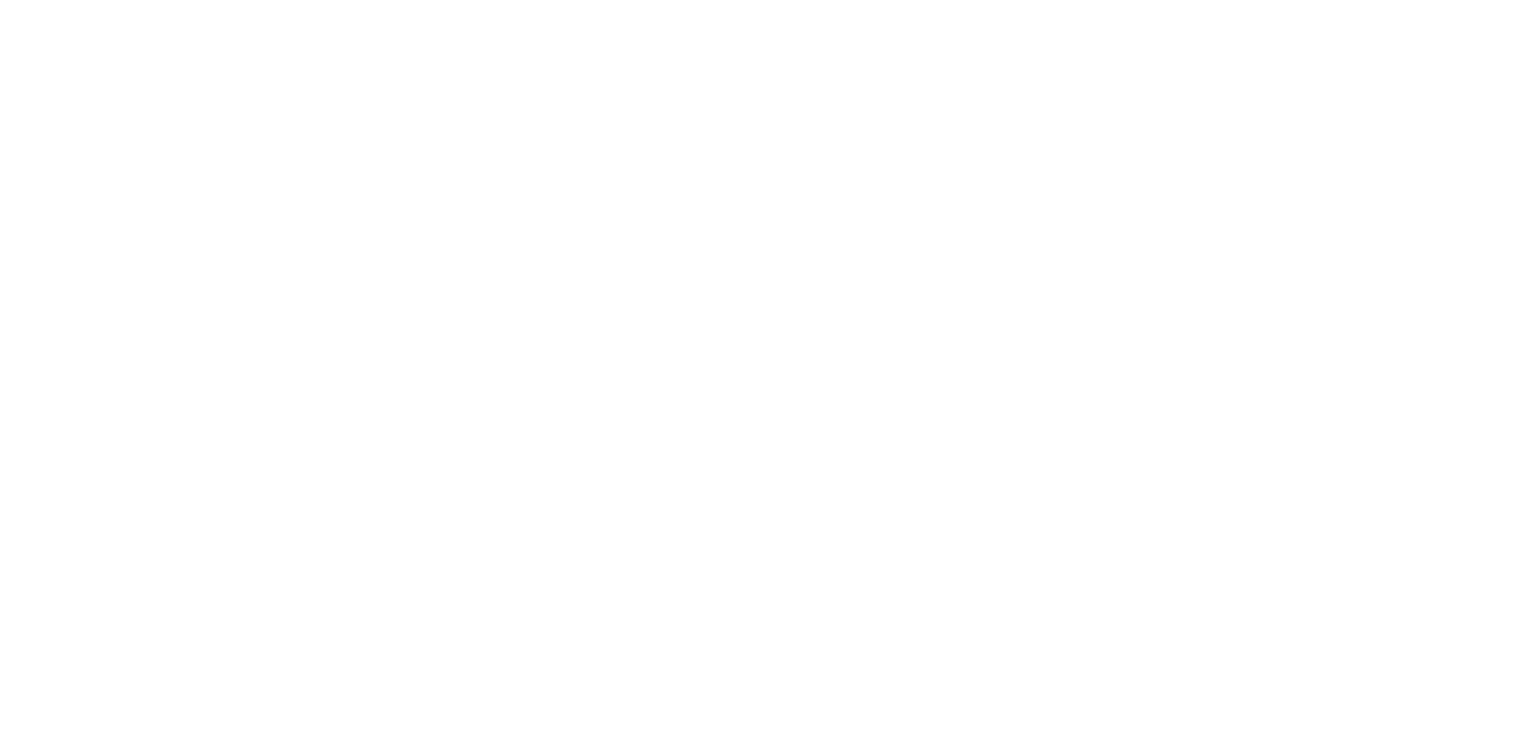 scroll, scrollTop: 0, scrollLeft: 0, axis: both 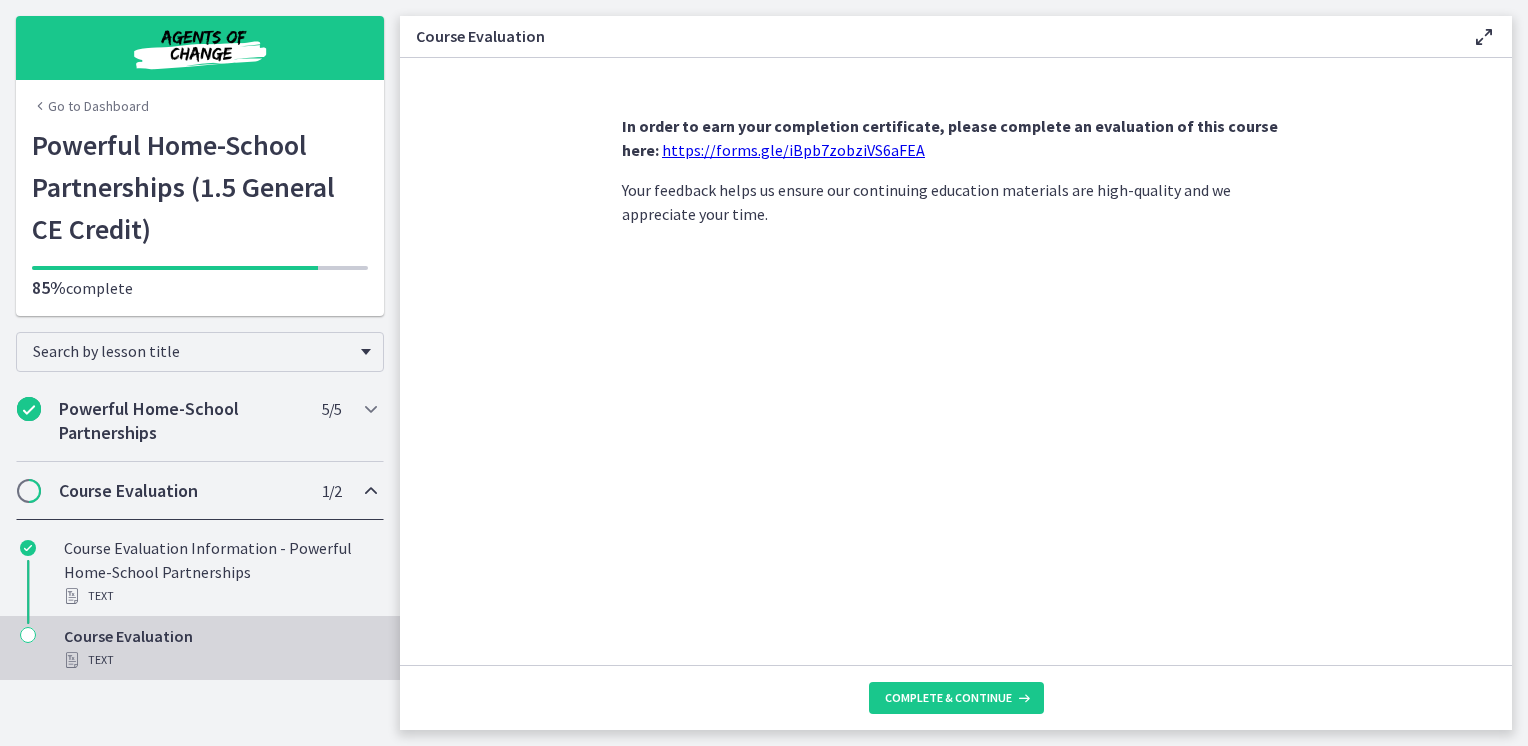 click on "https://forms.gle/iBpb7zobziVS6aFEA" at bounding box center (793, 150) 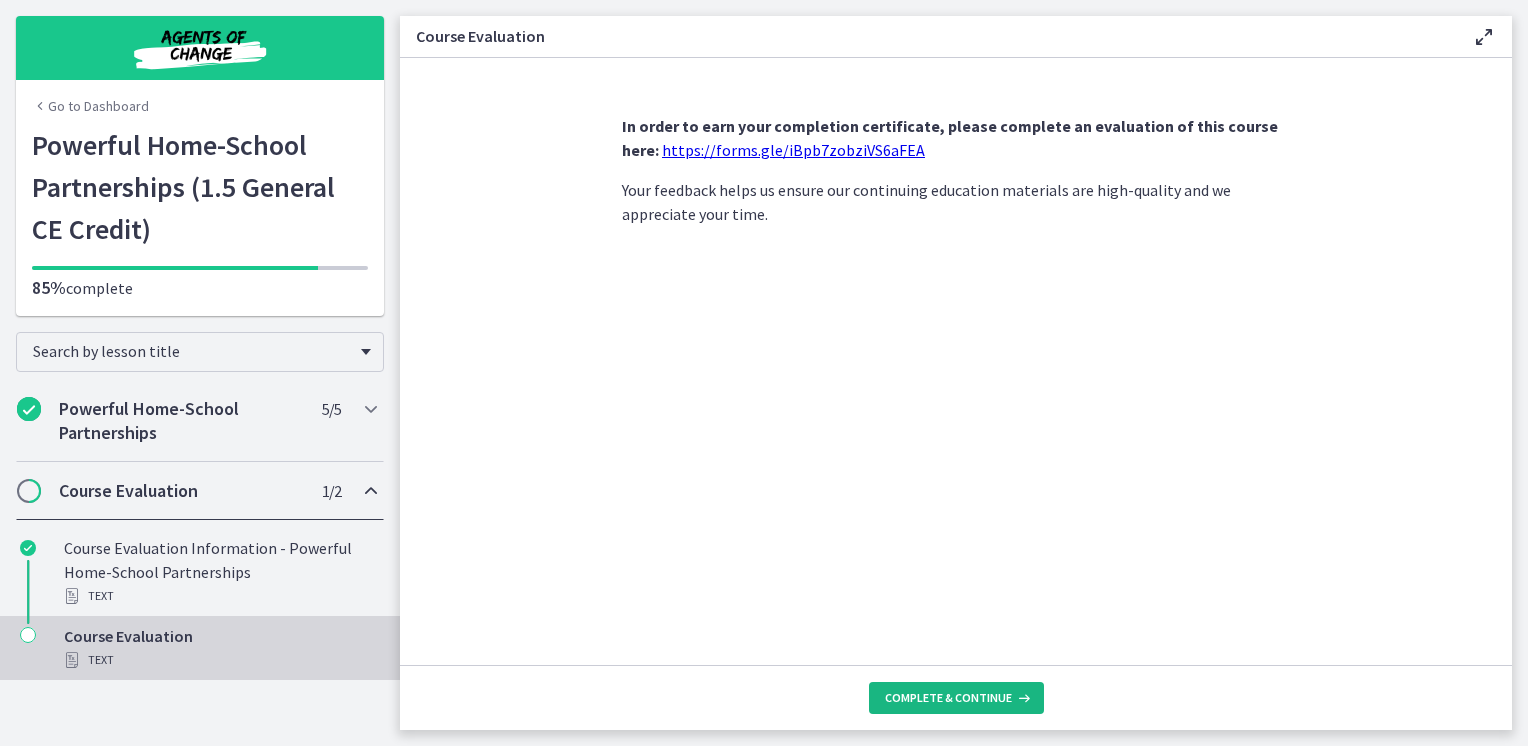 click on "Complete & continue" at bounding box center (948, 698) 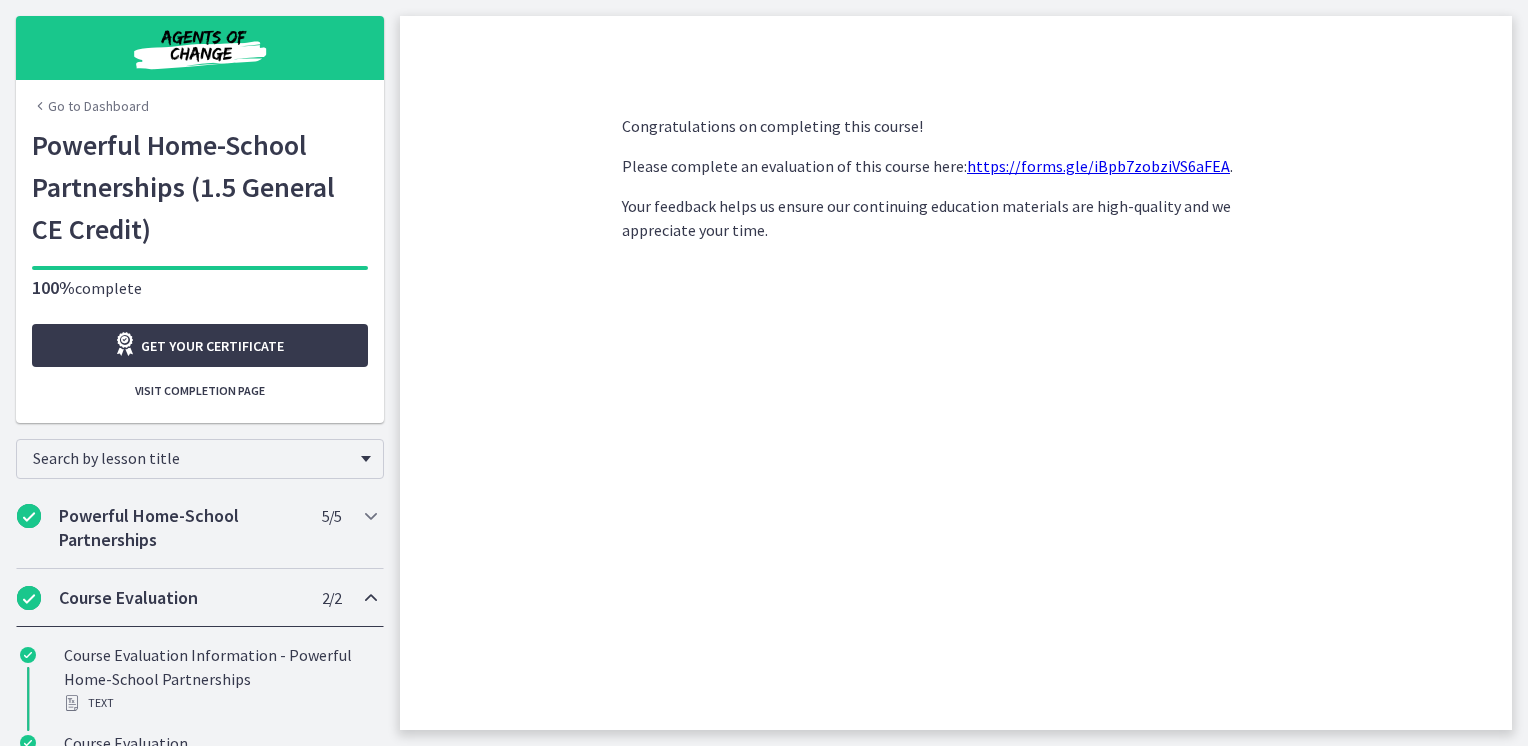 scroll, scrollTop: 49, scrollLeft: 0, axis: vertical 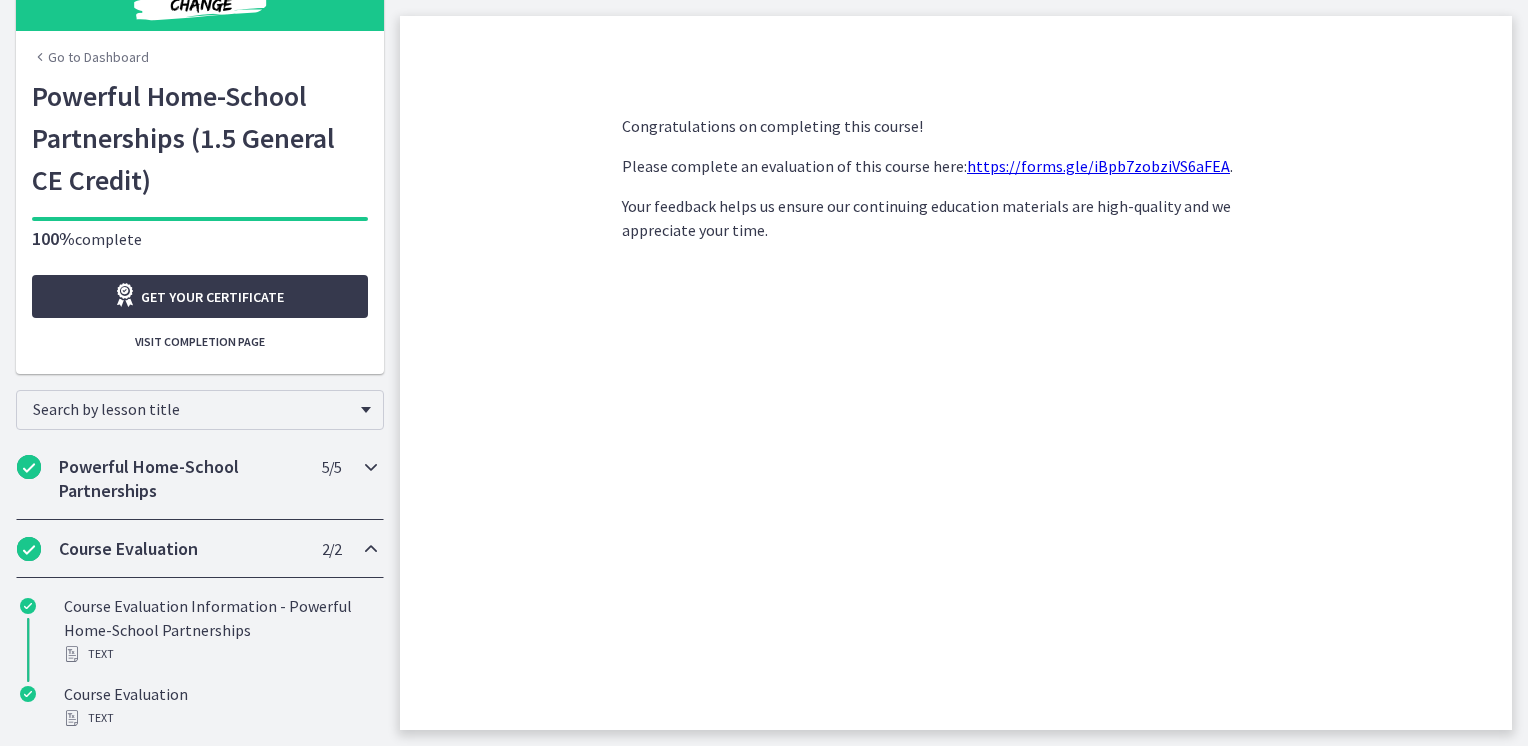 click at bounding box center [371, 467] 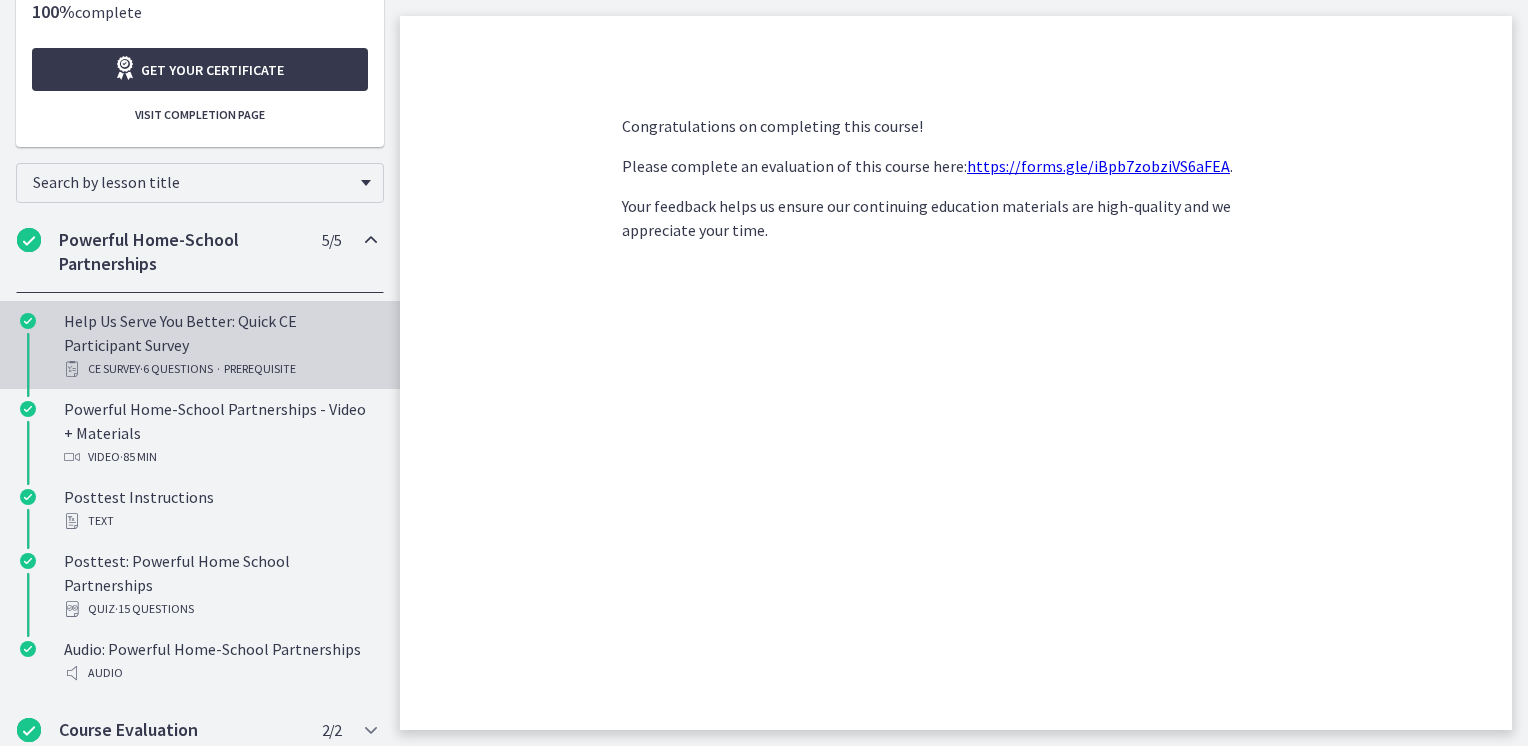 scroll, scrollTop: 289, scrollLeft: 0, axis: vertical 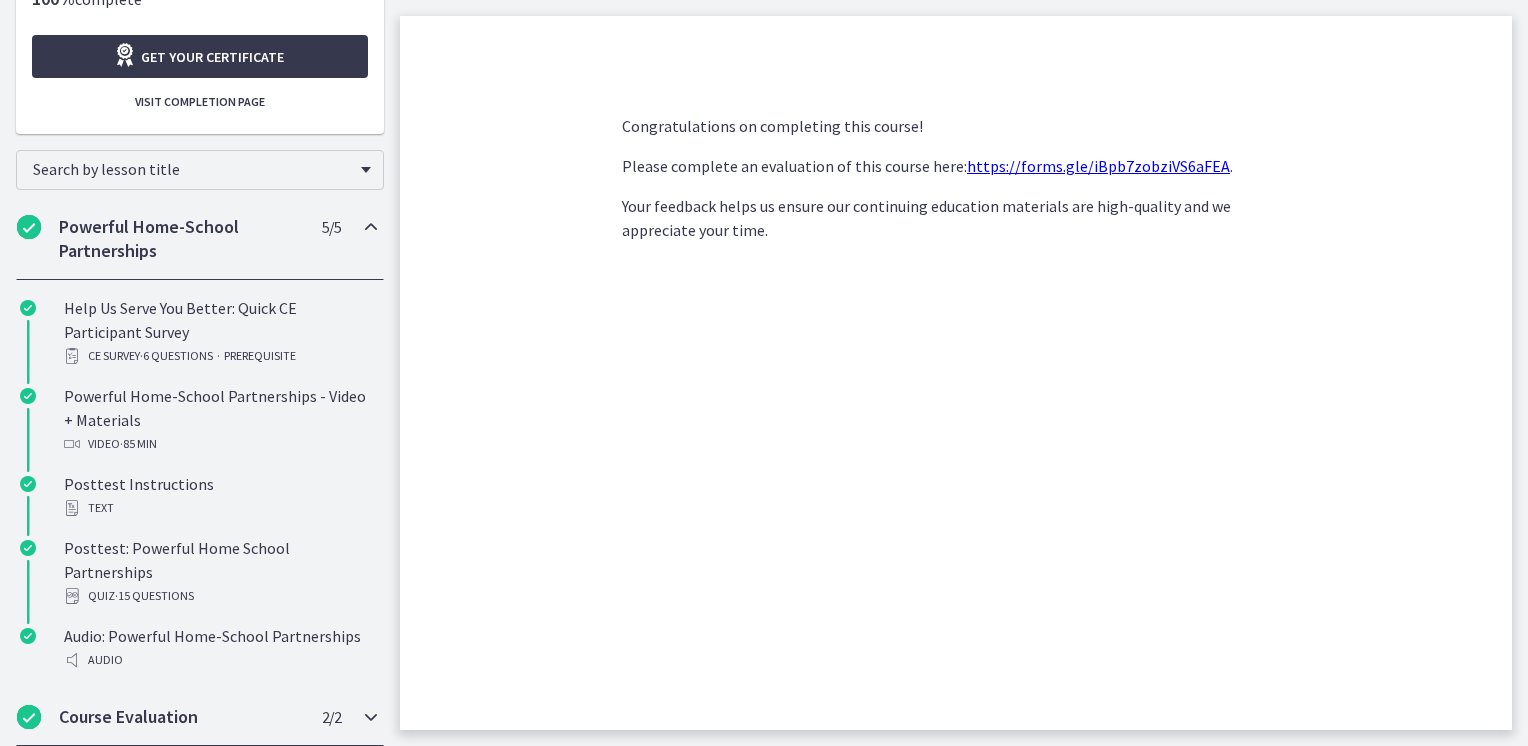 click at bounding box center (371, 717) 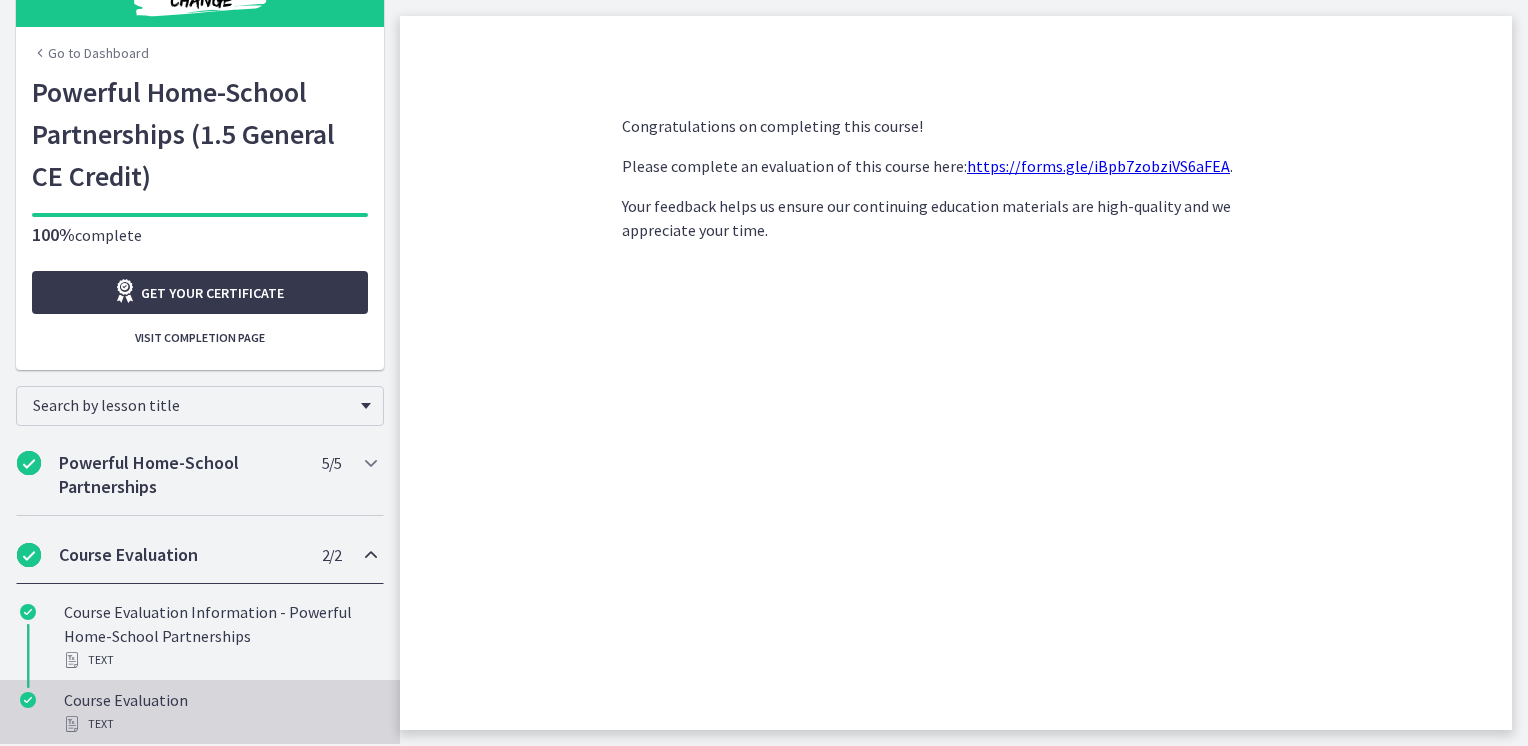 scroll, scrollTop: 49, scrollLeft: 0, axis: vertical 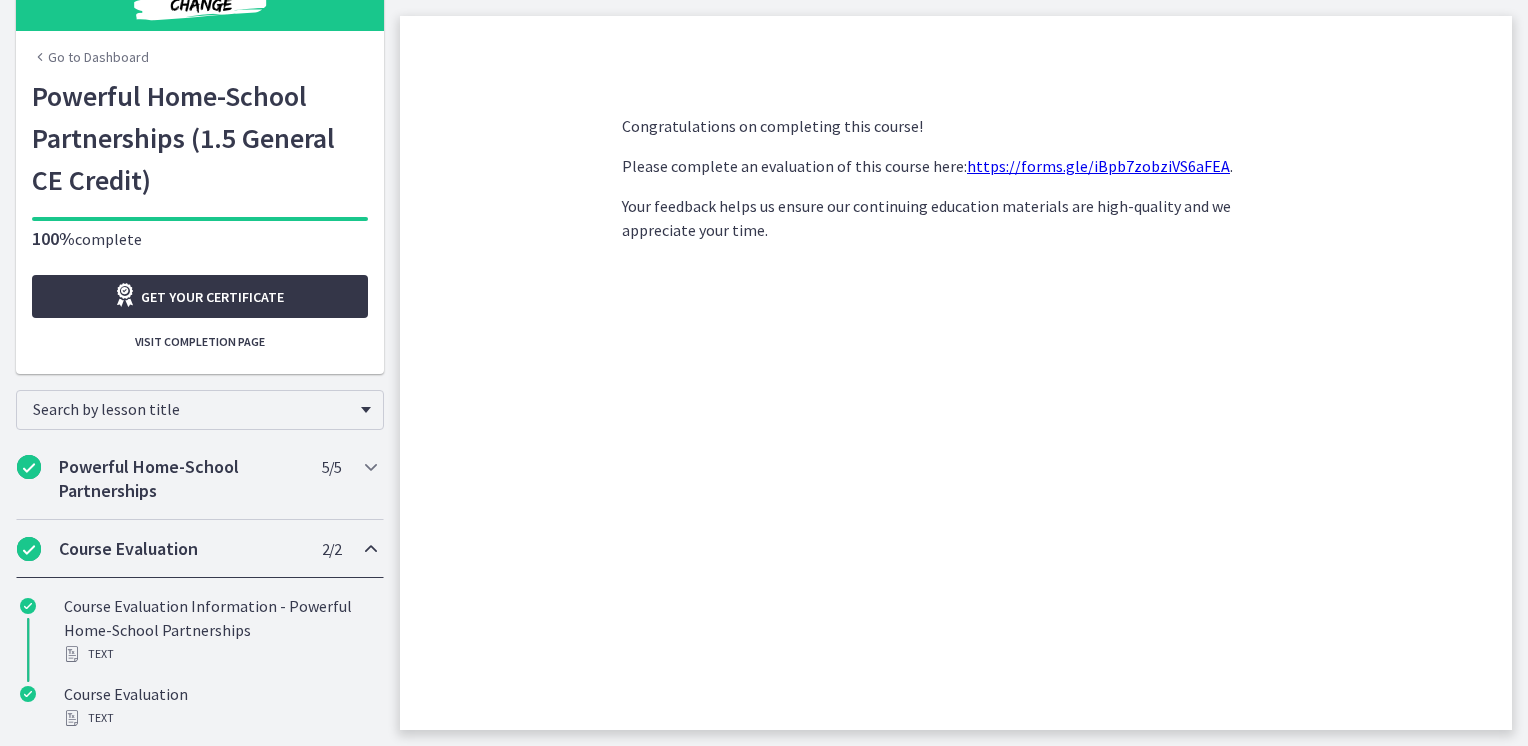 click on "Get your certificate" at bounding box center [212, 297] 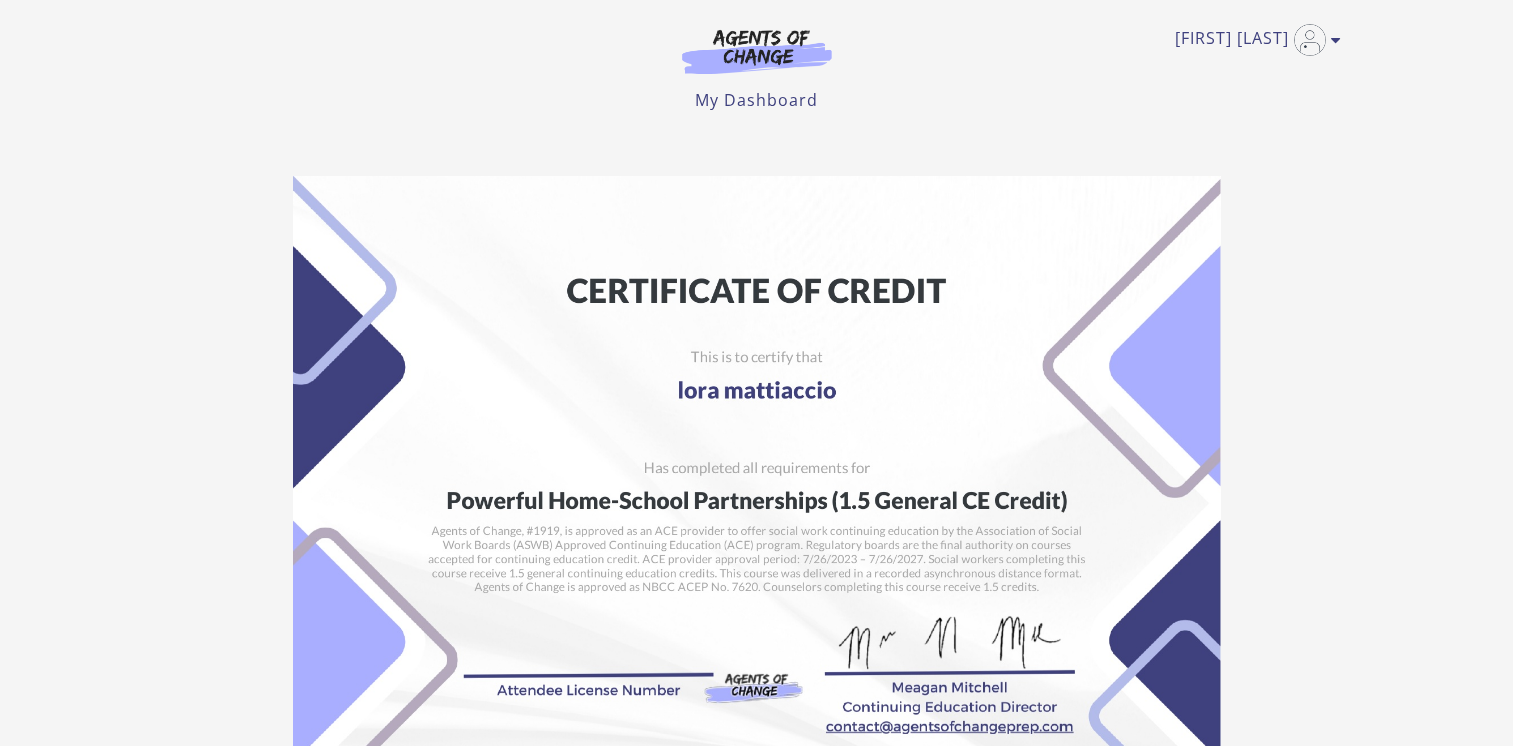 scroll, scrollTop: 0, scrollLeft: 0, axis: both 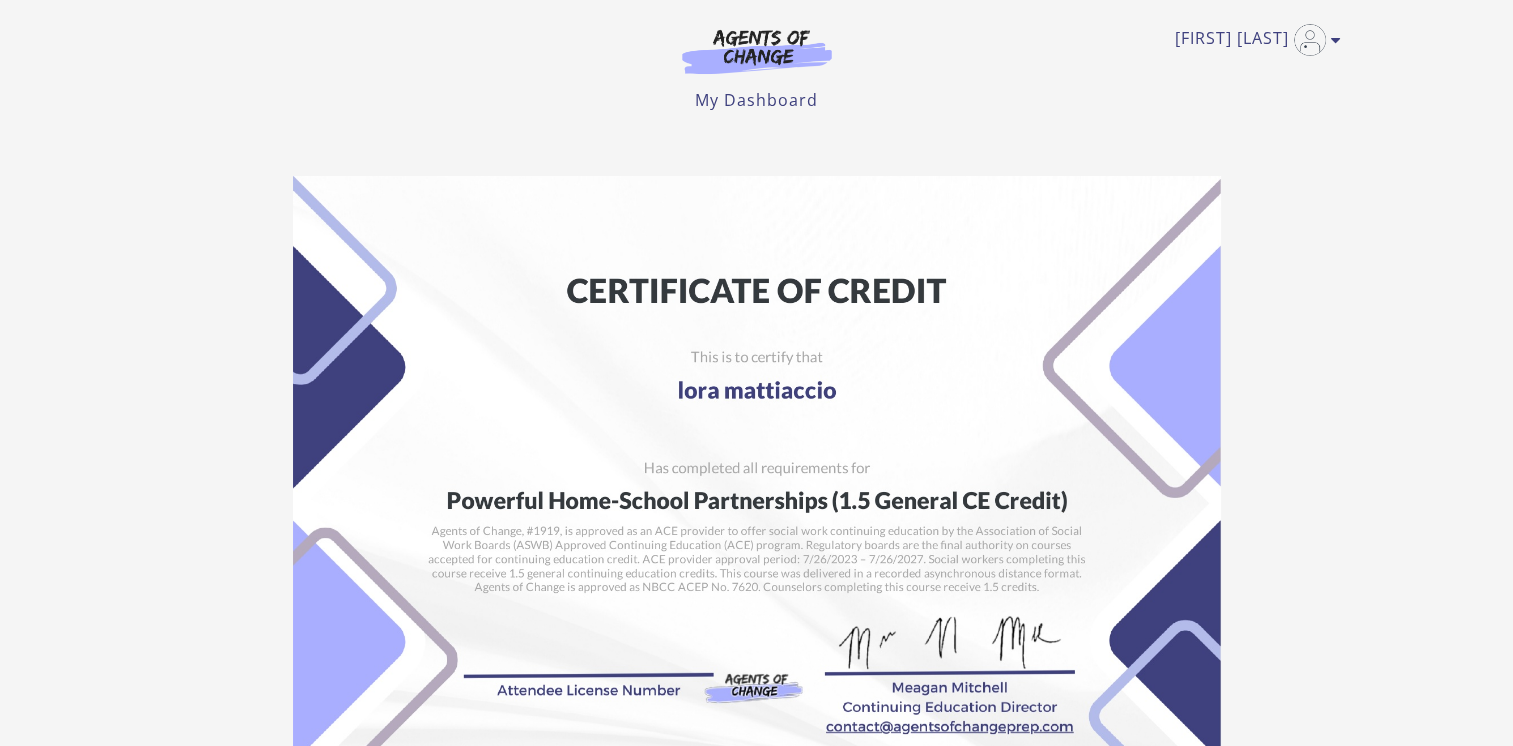 drag, startPoint x: 171, startPoint y: 2, endPoint x: 224, endPoint y: 45, distance: 68.24954 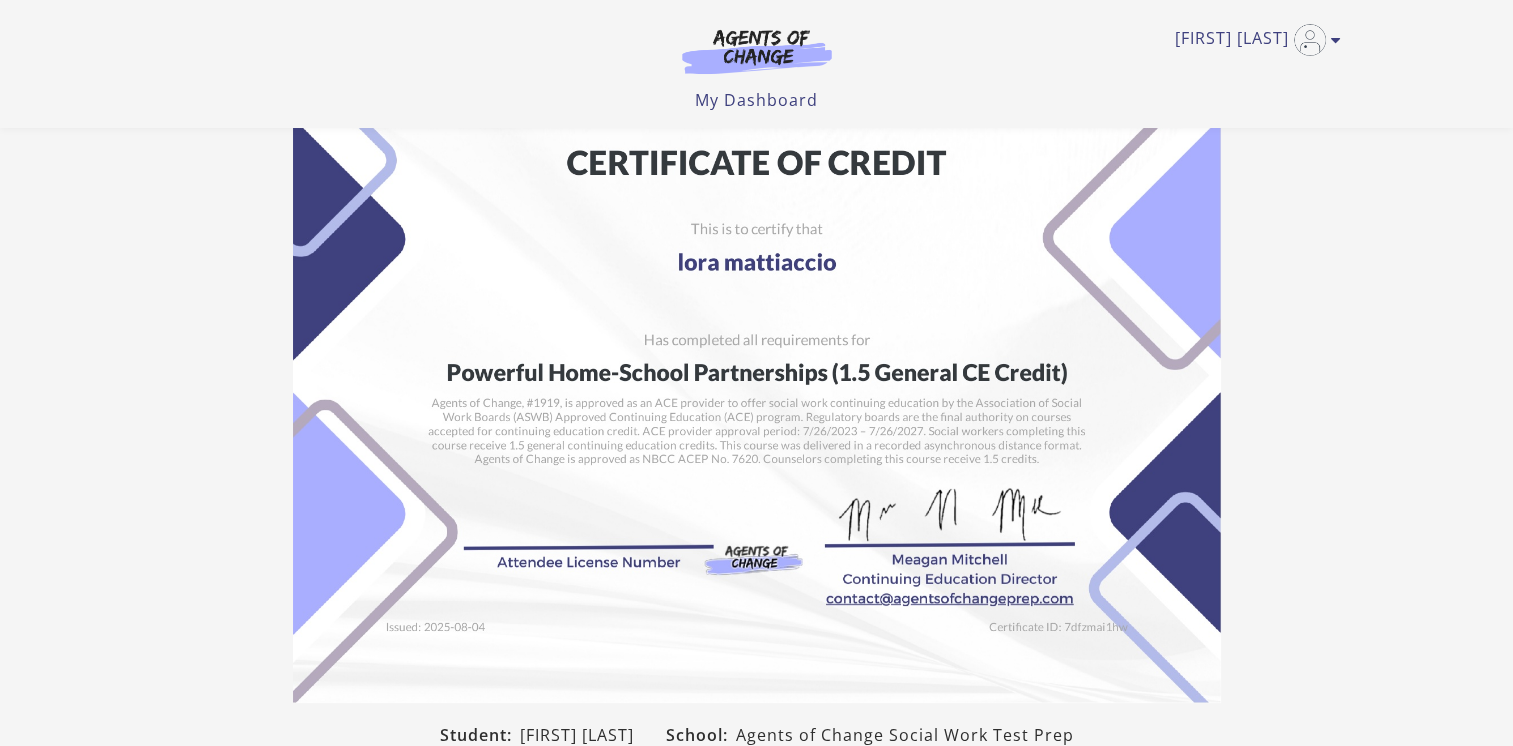 scroll, scrollTop: 200, scrollLeft: 0, axis: vertical 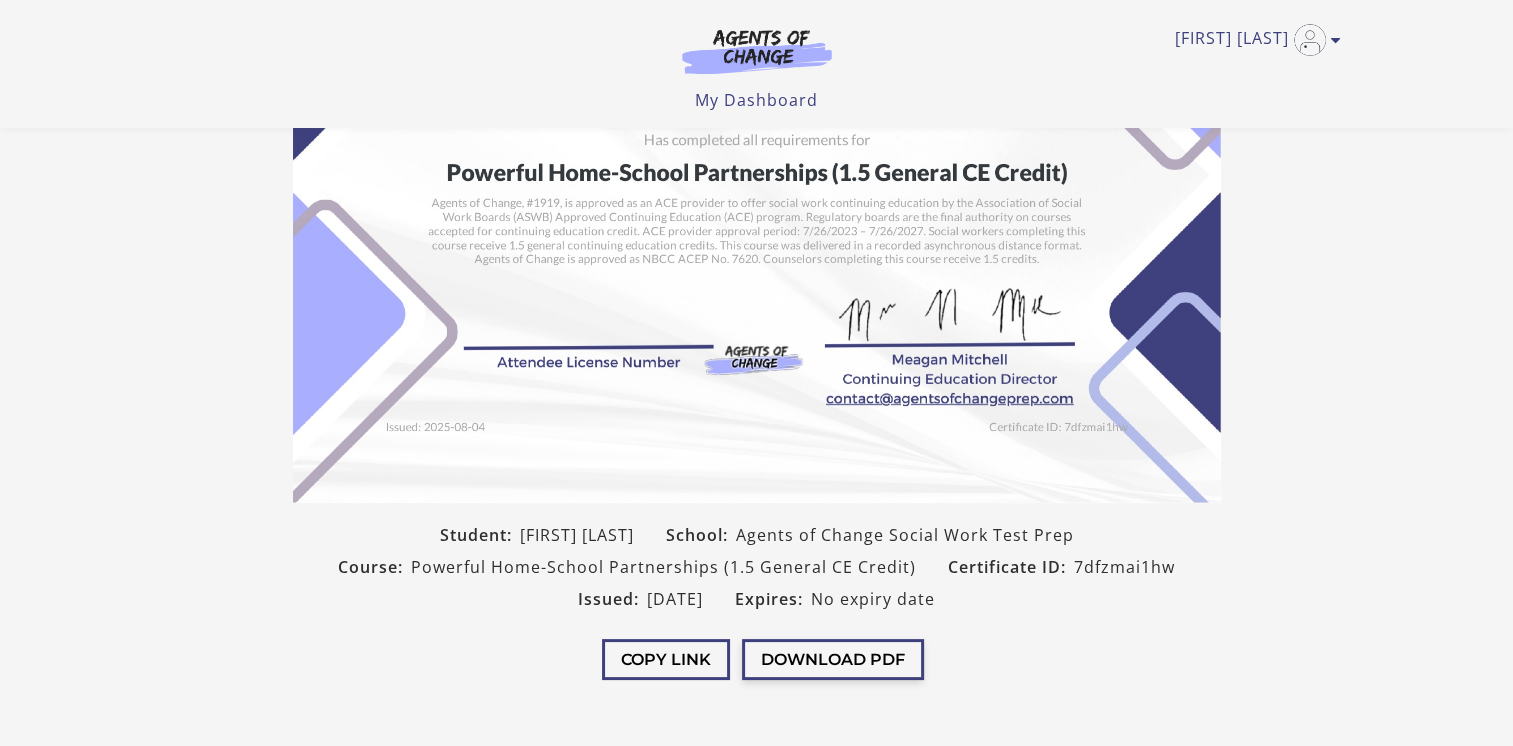 click on "Download PDF" at bounding box center [833, 659] 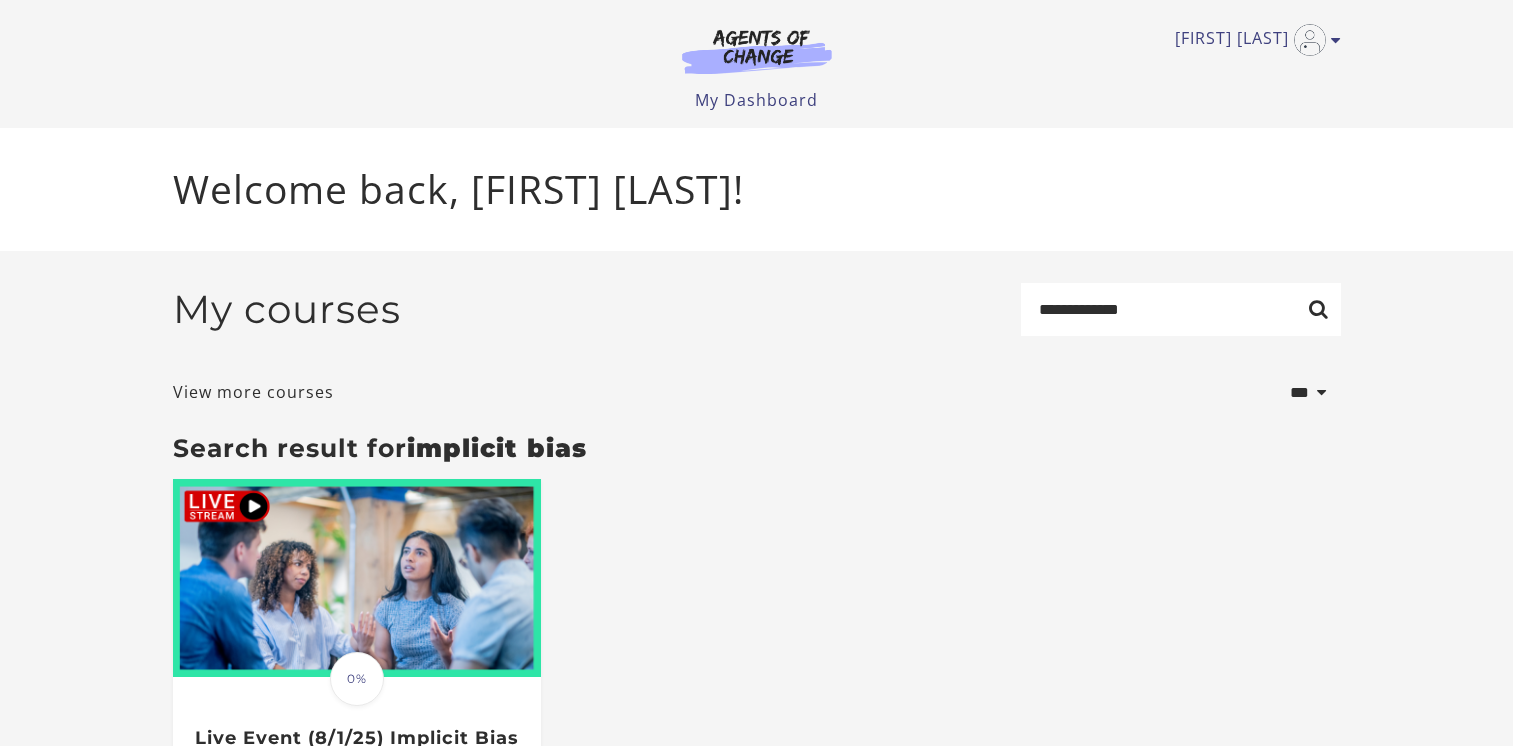 scroll, scrollTop: 0, scrollLeft: 0, axis: both 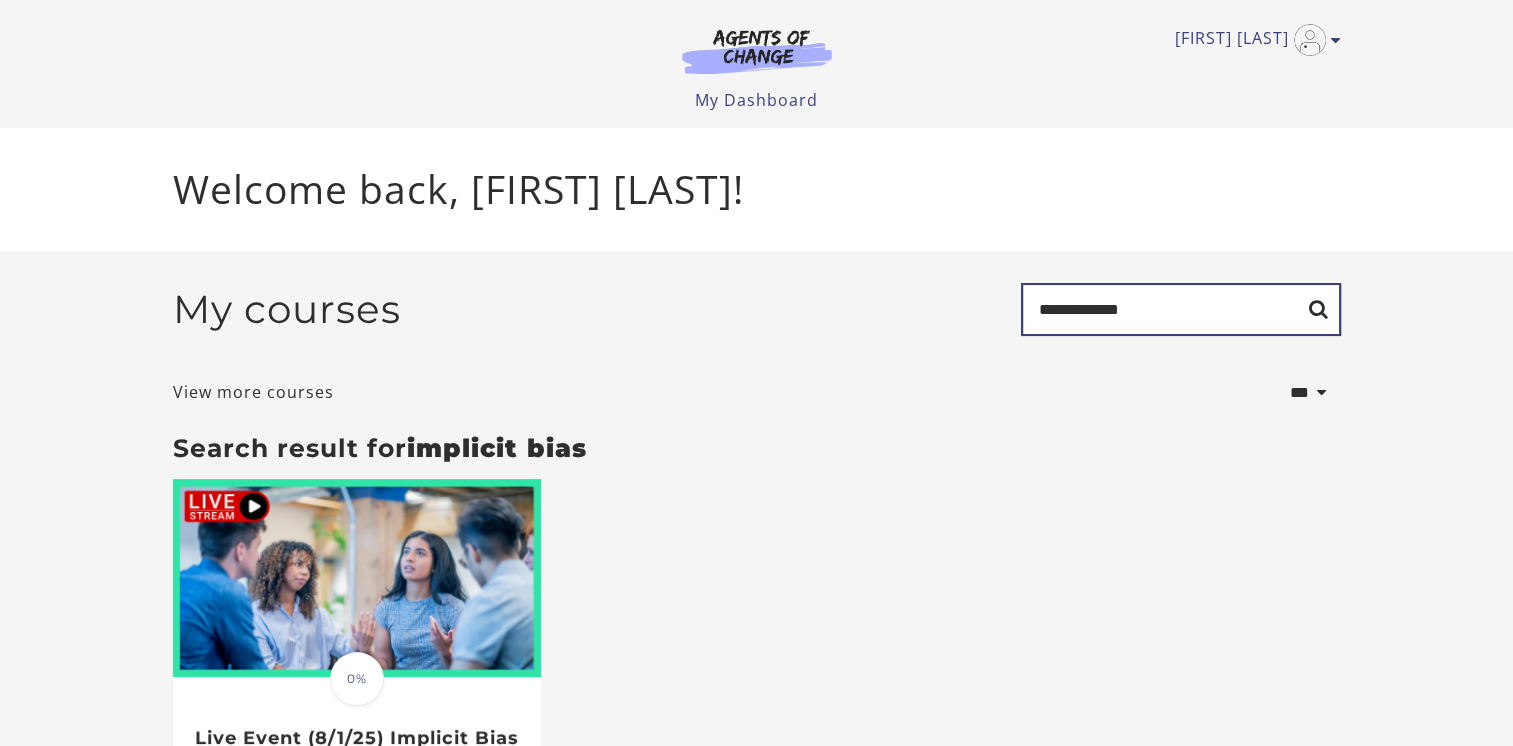 click on "**********" at bounding box center [1181, 309] 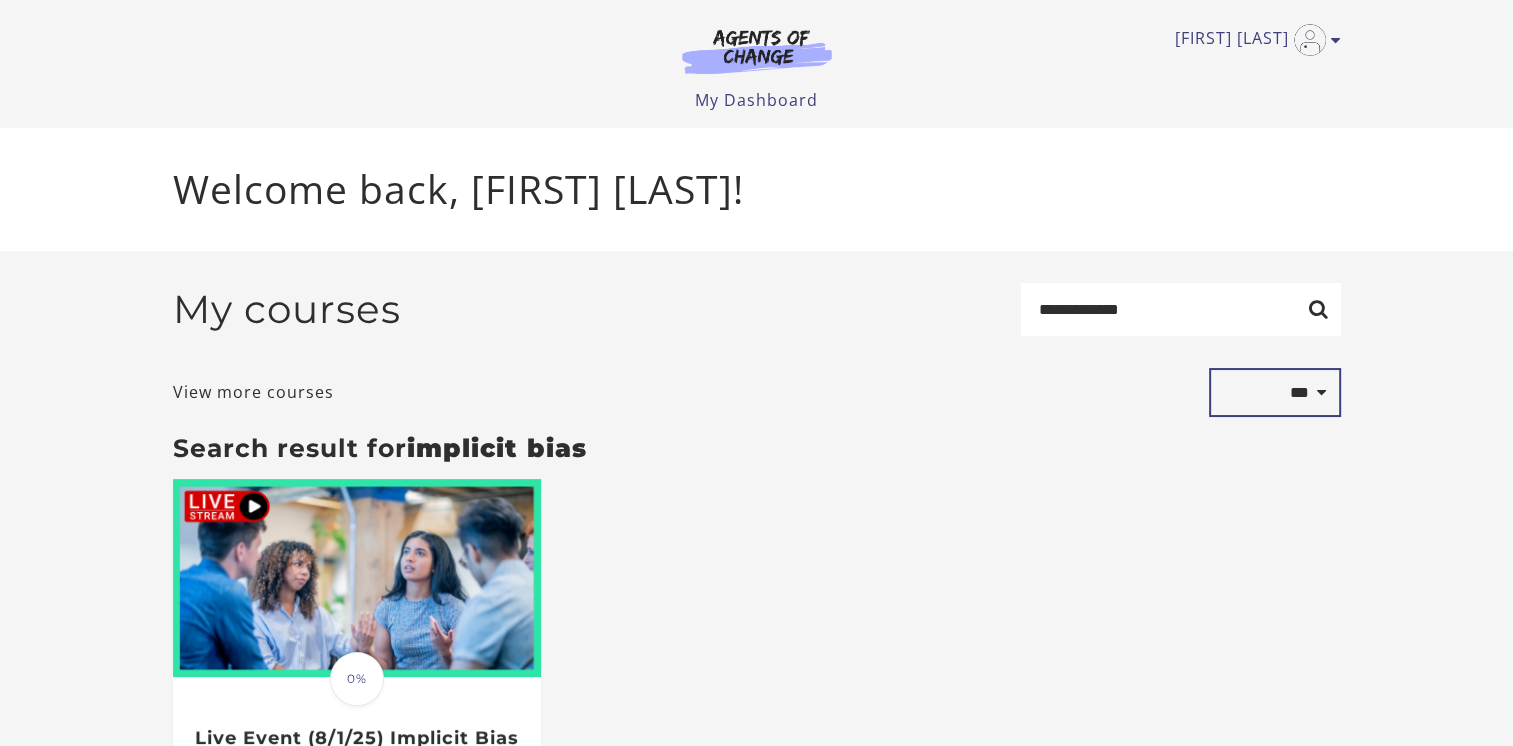 click on "**********" at bounding box center (1275, 393) 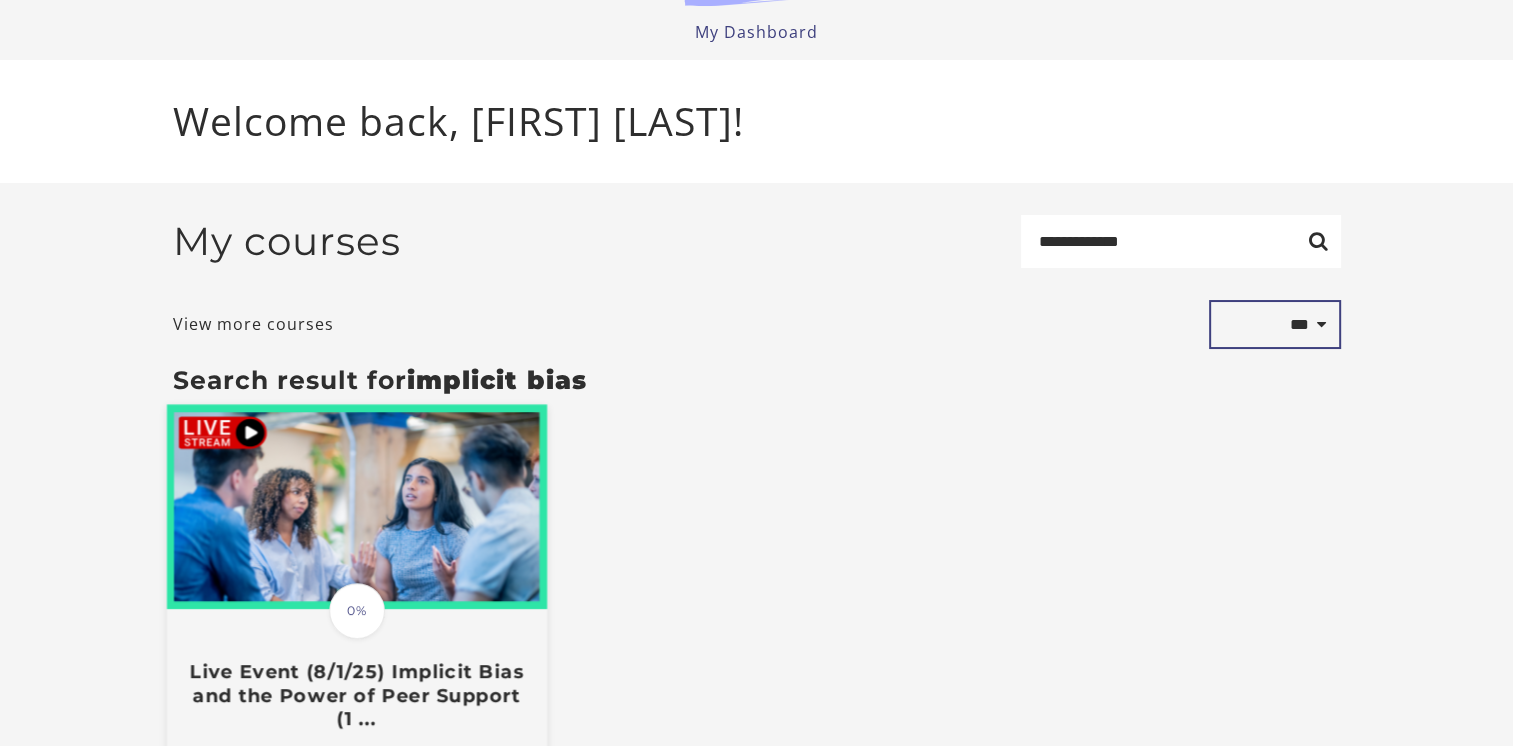 scroll, scrollTop: 100, scrollLeft: 0, axis: vertical 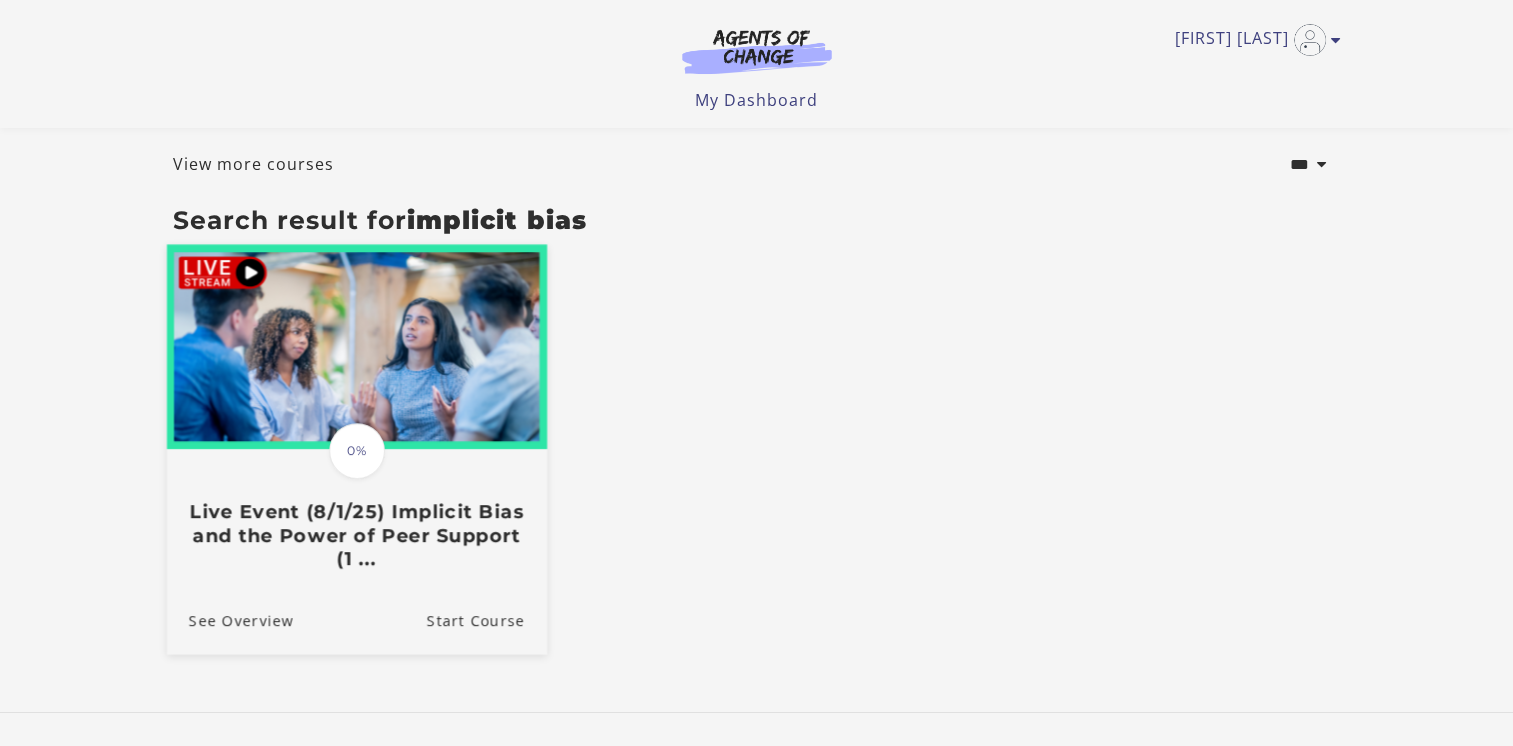 click at bounding box center [356, 347] 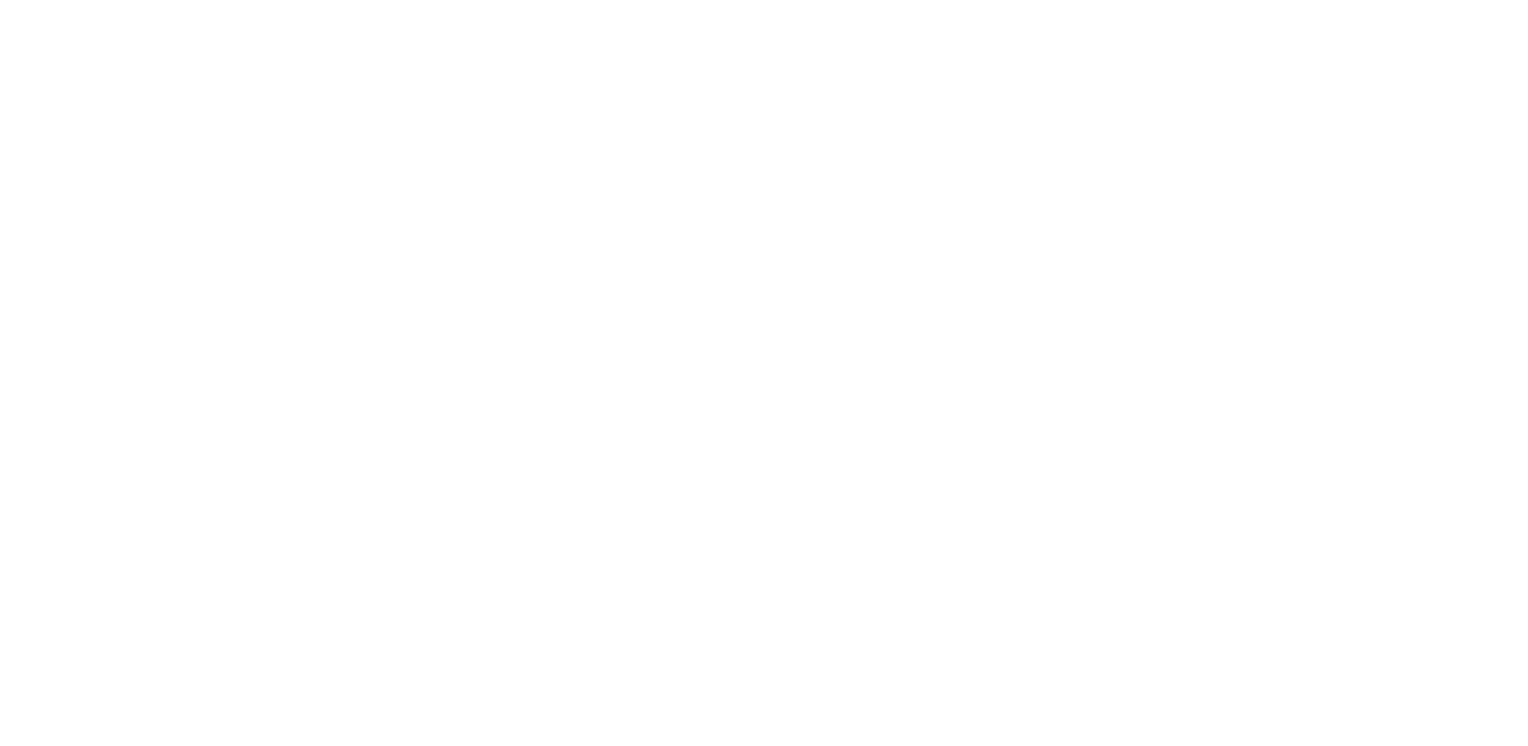 scroll, scrollTop: 0, scrollLeft: 0, axis: both 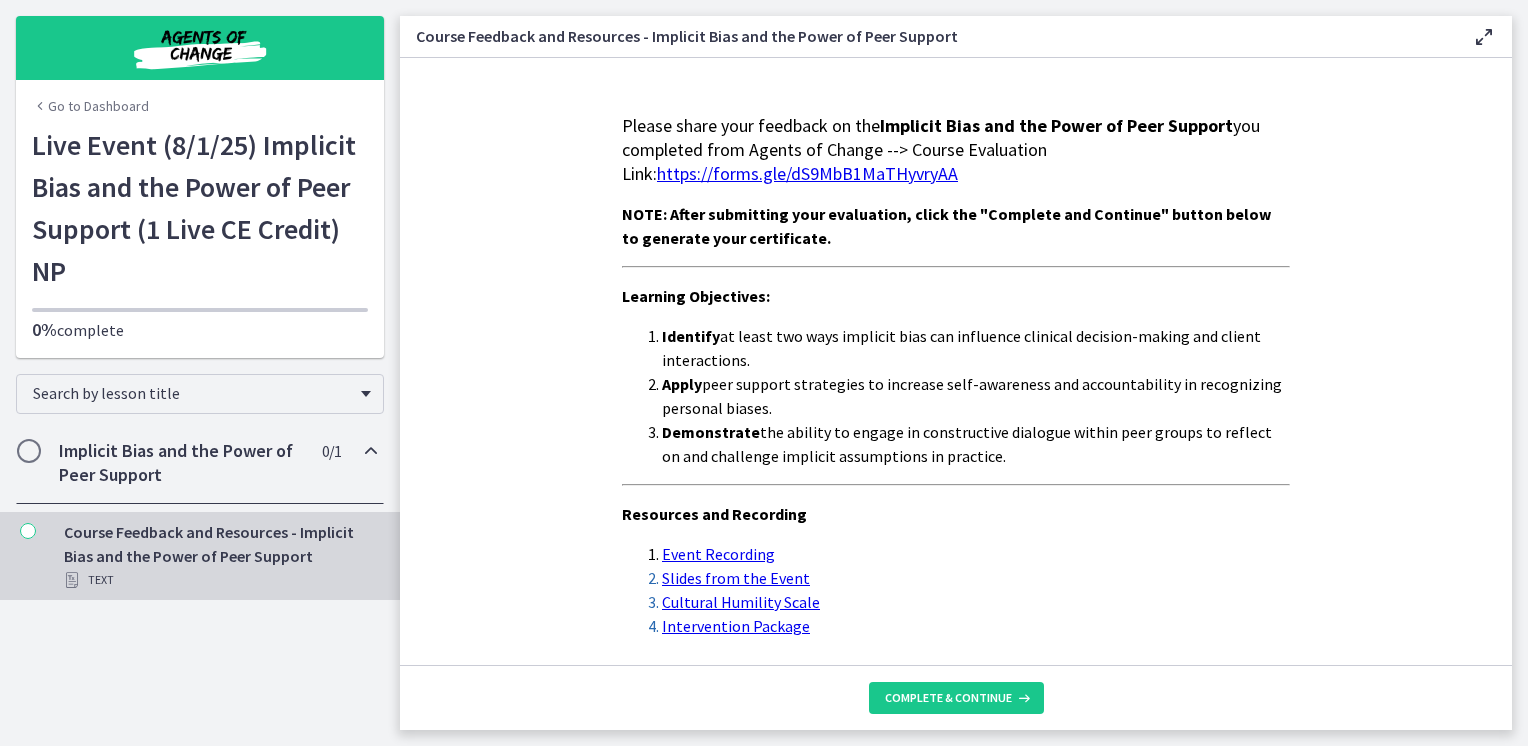 click at bounding box center [29, 451] 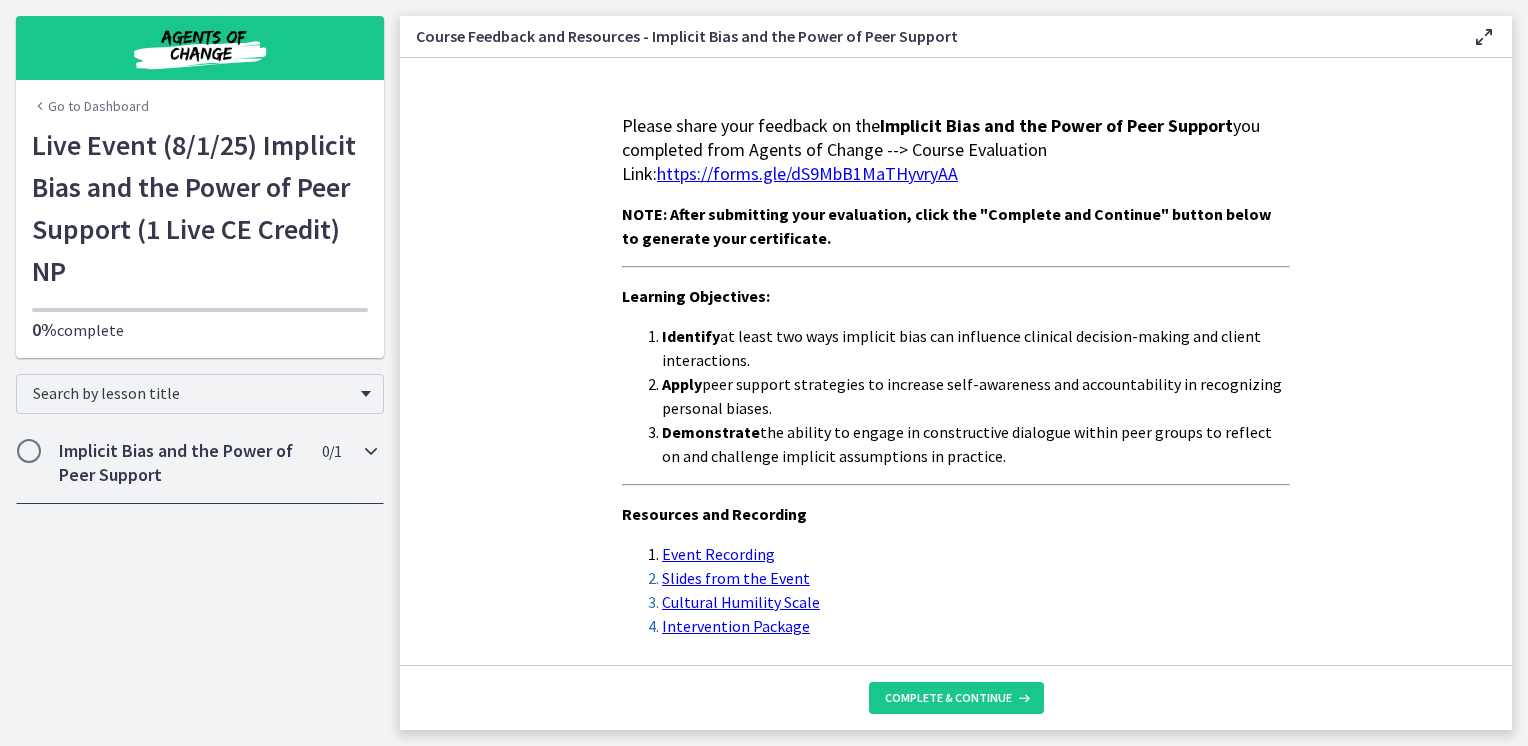 click at bounding box center [29, 451] 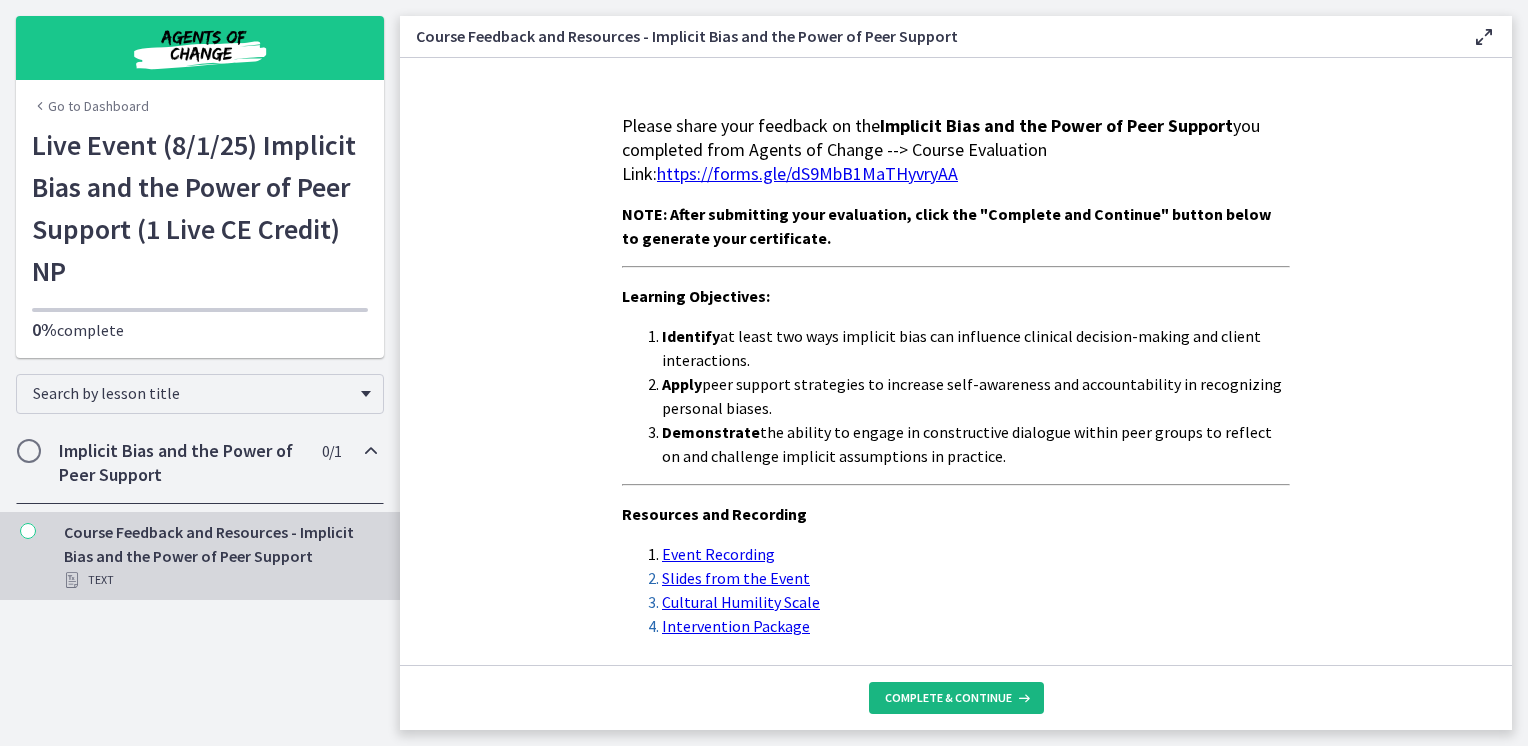 click on "Complete & continue" at bounding box center (948, 698) 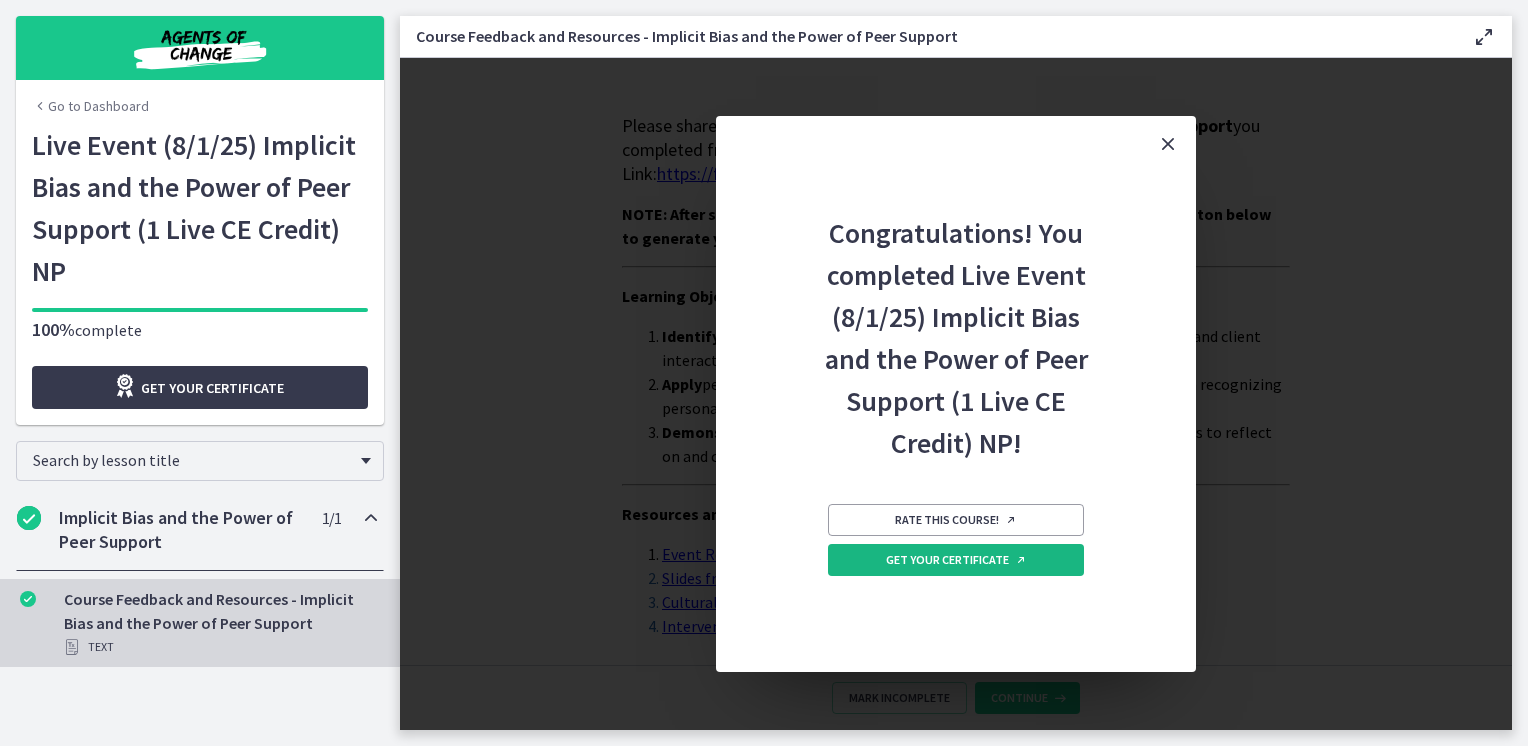 click on "Get your certificate" at bounding box center (956, 560) 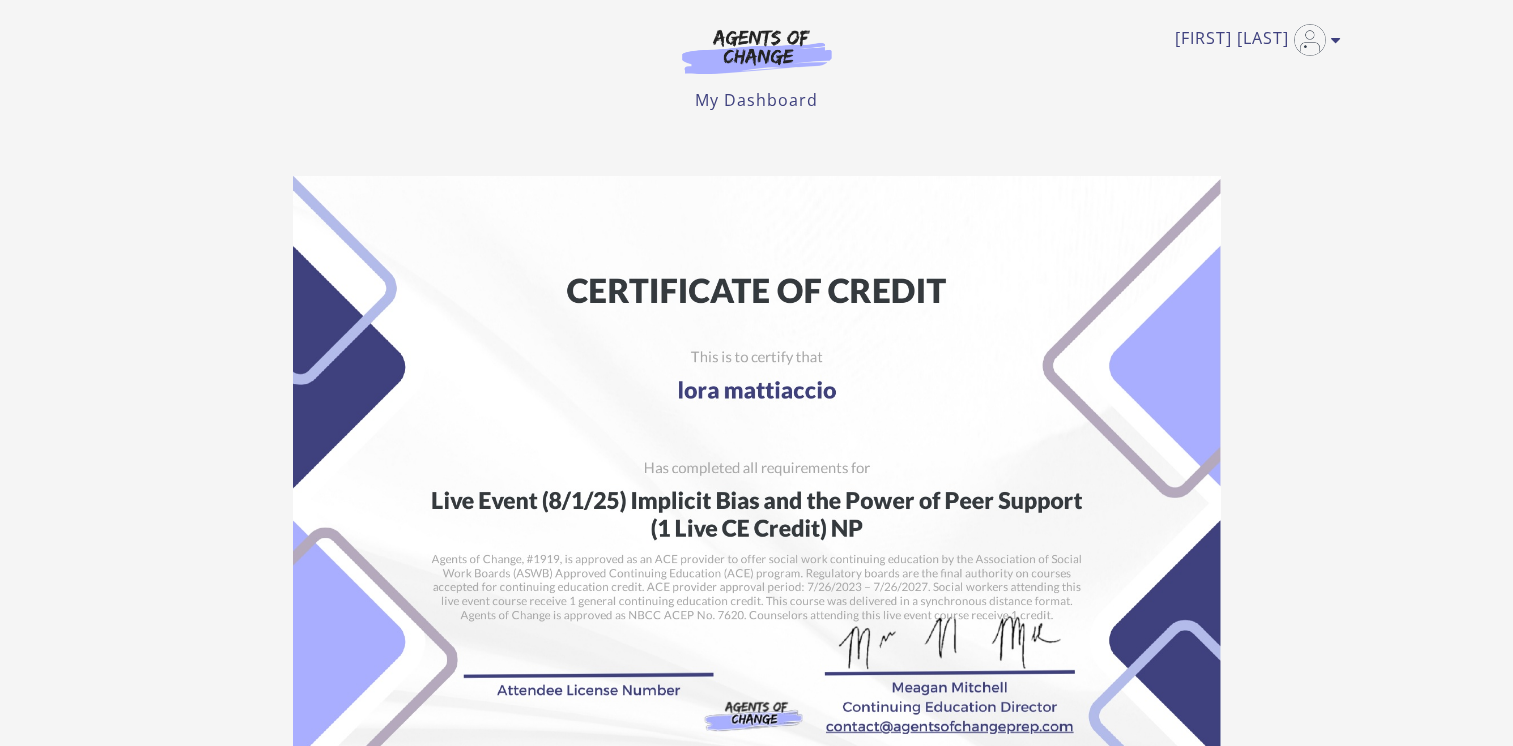 scroll, scrollTop: 0, scrollLeft: 0, axis: both 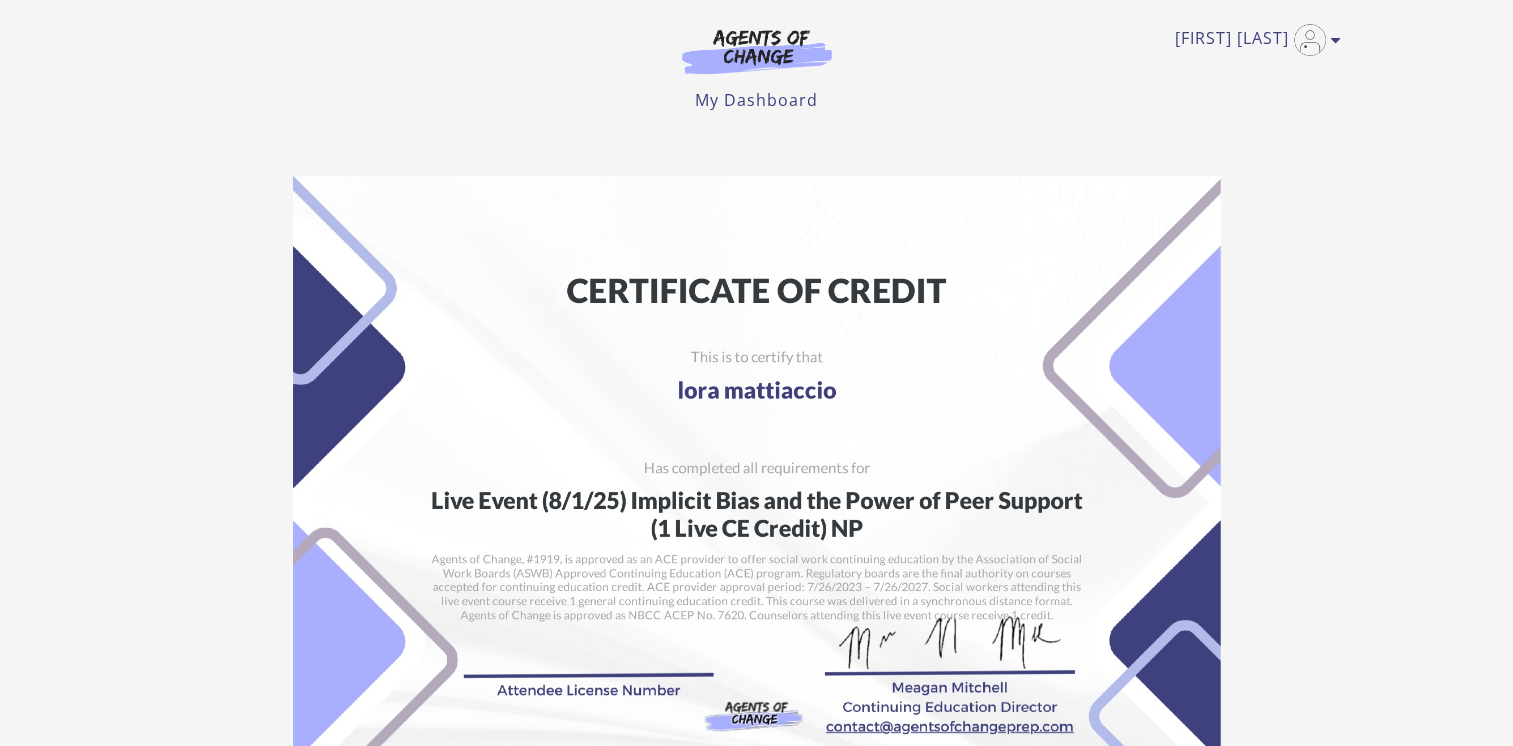 drag, startPoint x: 56, startPoint y: 2, endPoint x: 1445, endPoint y: 417, distance: 1449.671 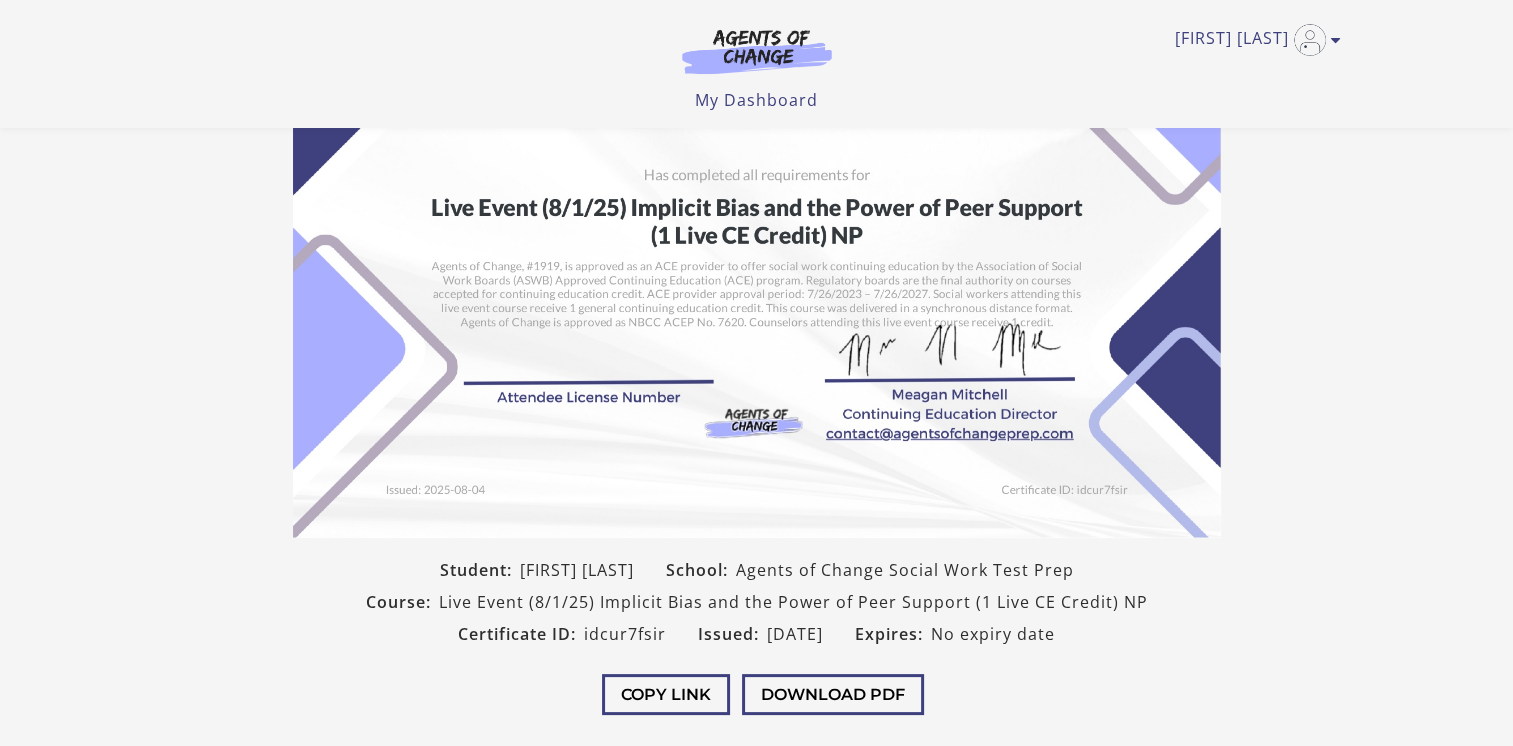 scroll, scrollTop: 200, scrollLeft: 0, axis: vertical 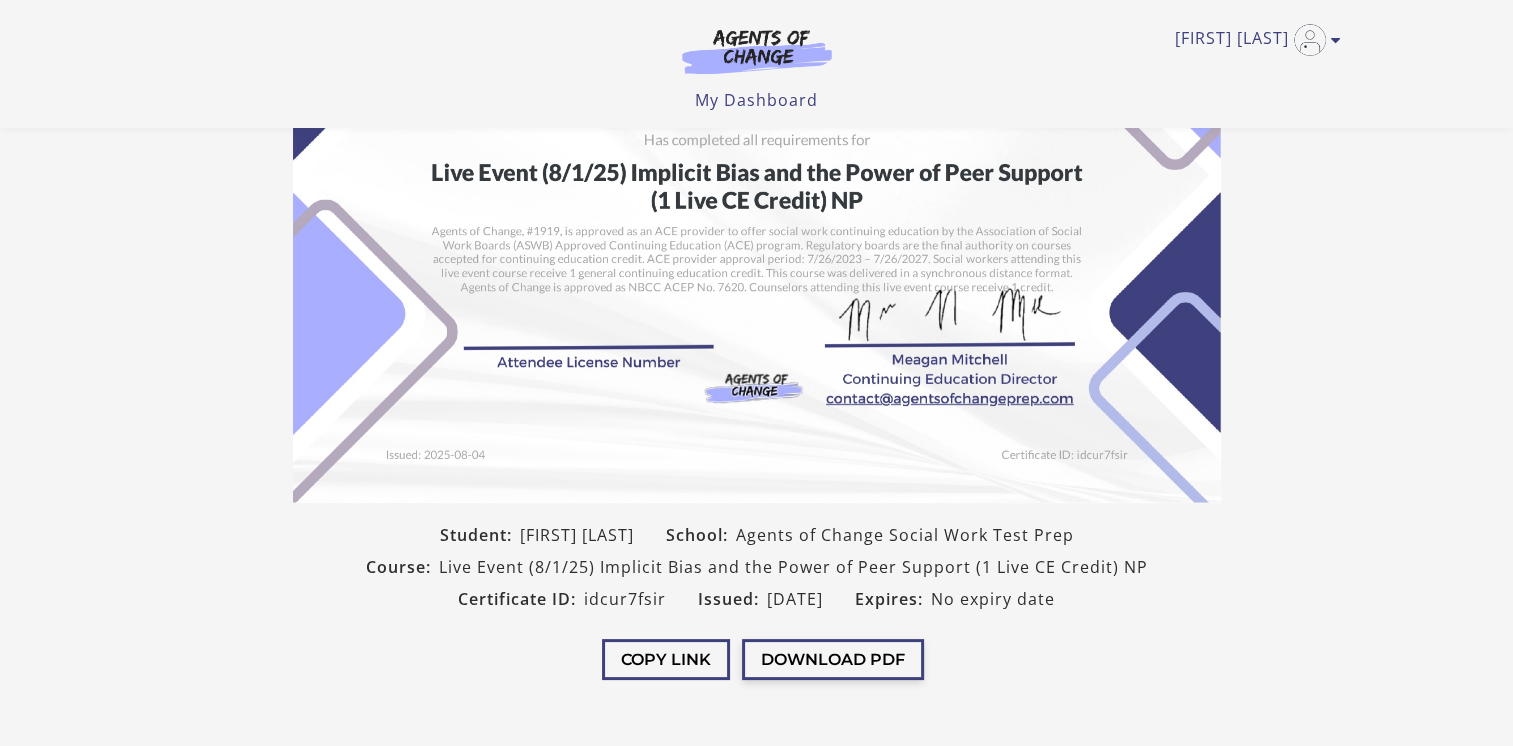click on "Download PDF" at bounding box center [833, 659] 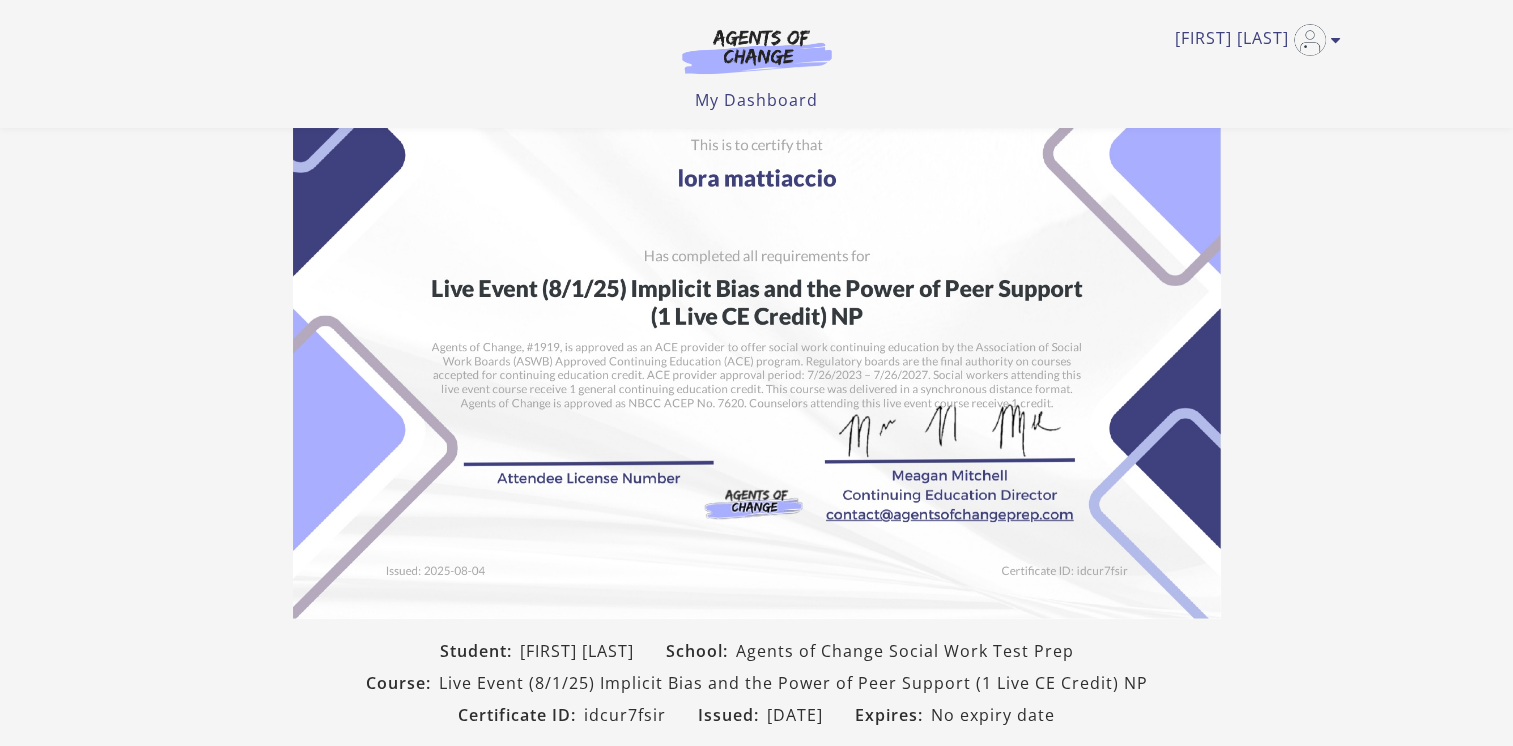 scroll, scrollTop: 0, scrollLeft: 0, axis: both 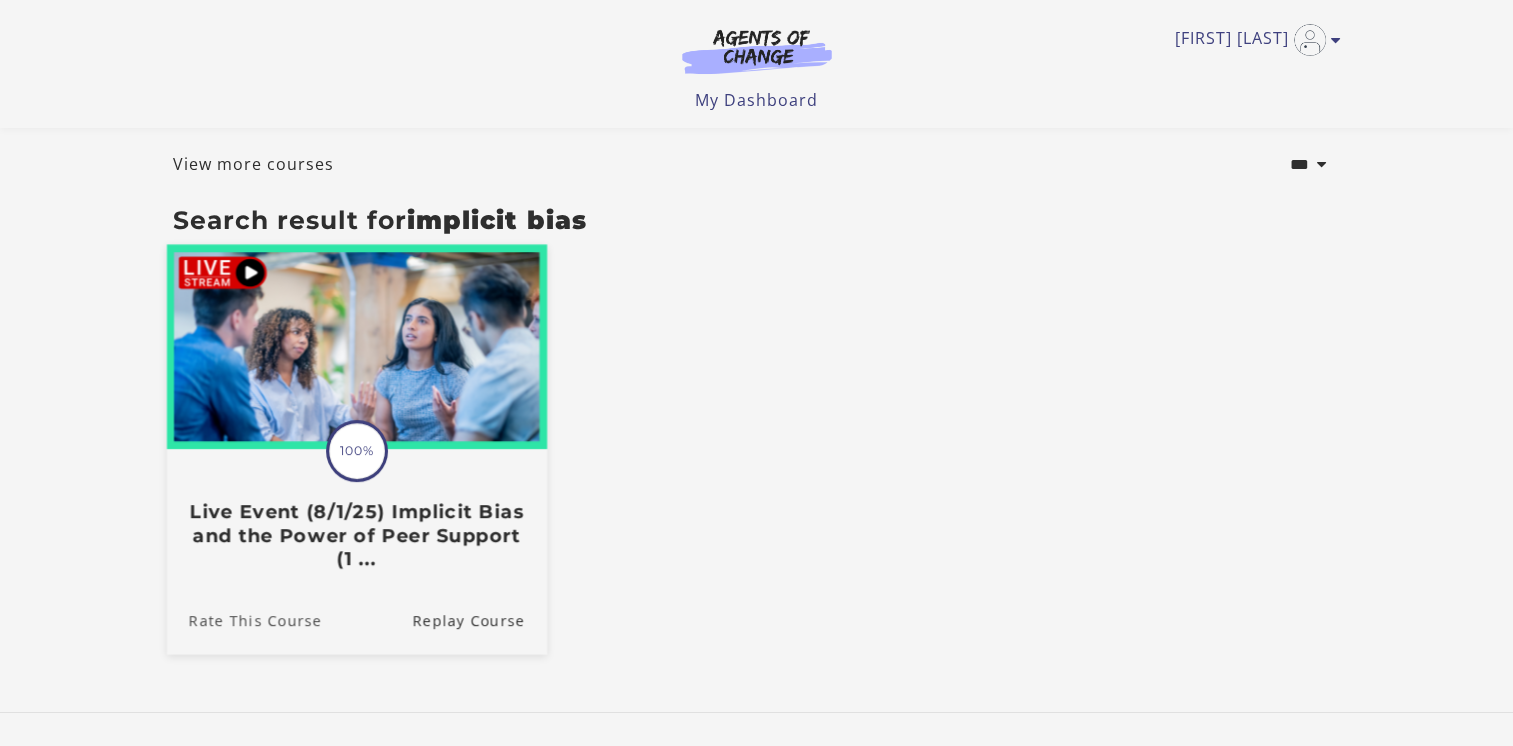 click on "Rate This Course" at bounding box center (243, 620) 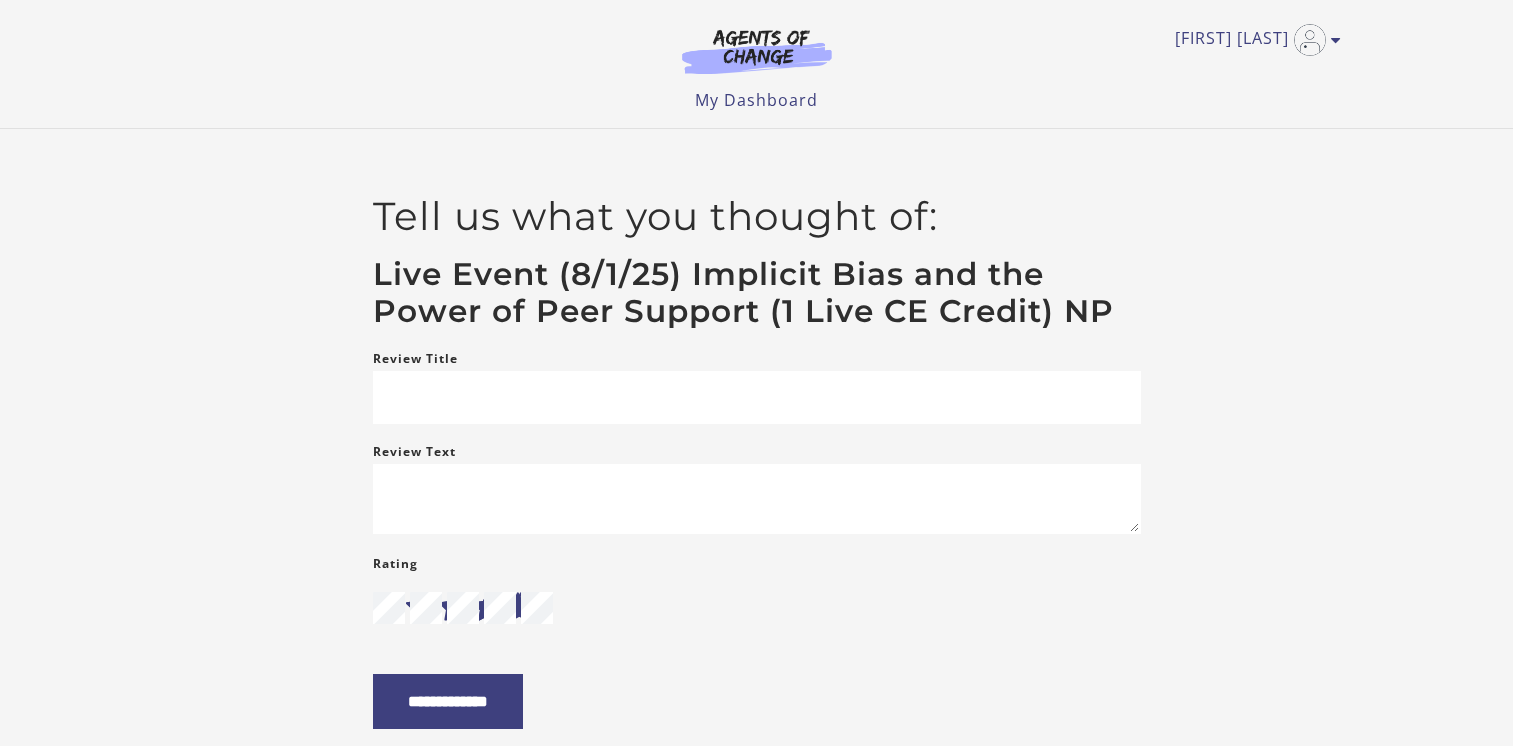 scroll, scrollTop: 0, scrollLeft: 0, axis: both 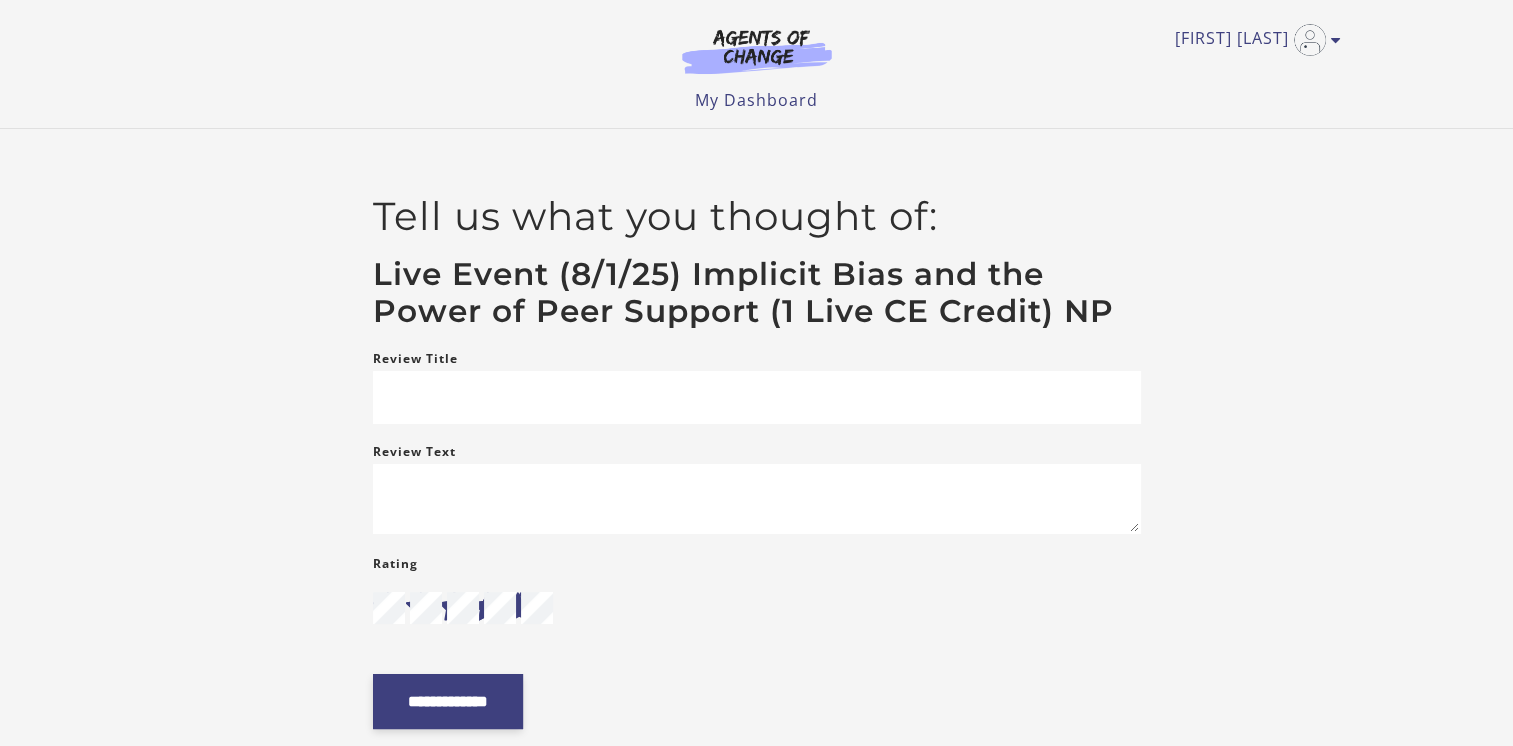 click on "**********" at bounding box center (448, 701) 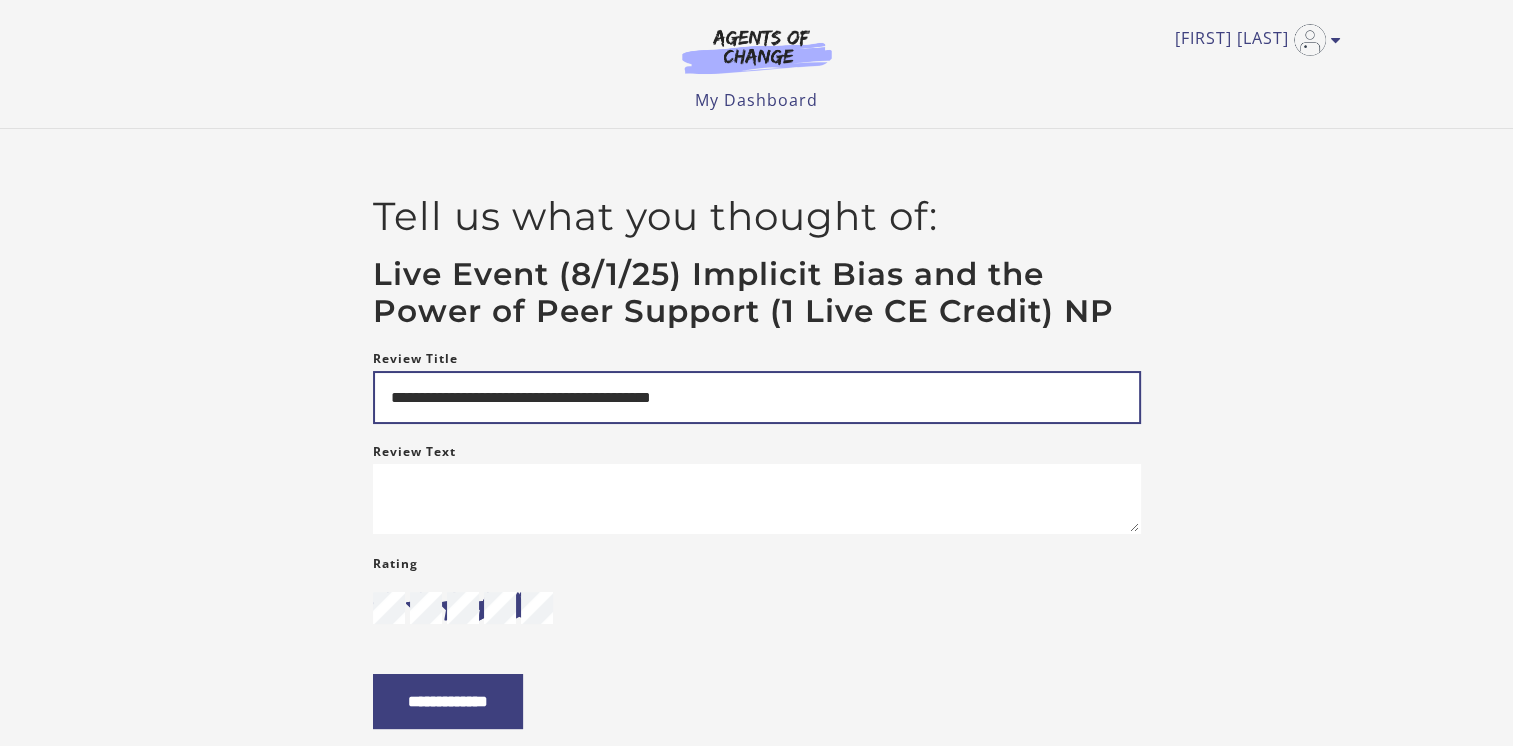 type on "**********" 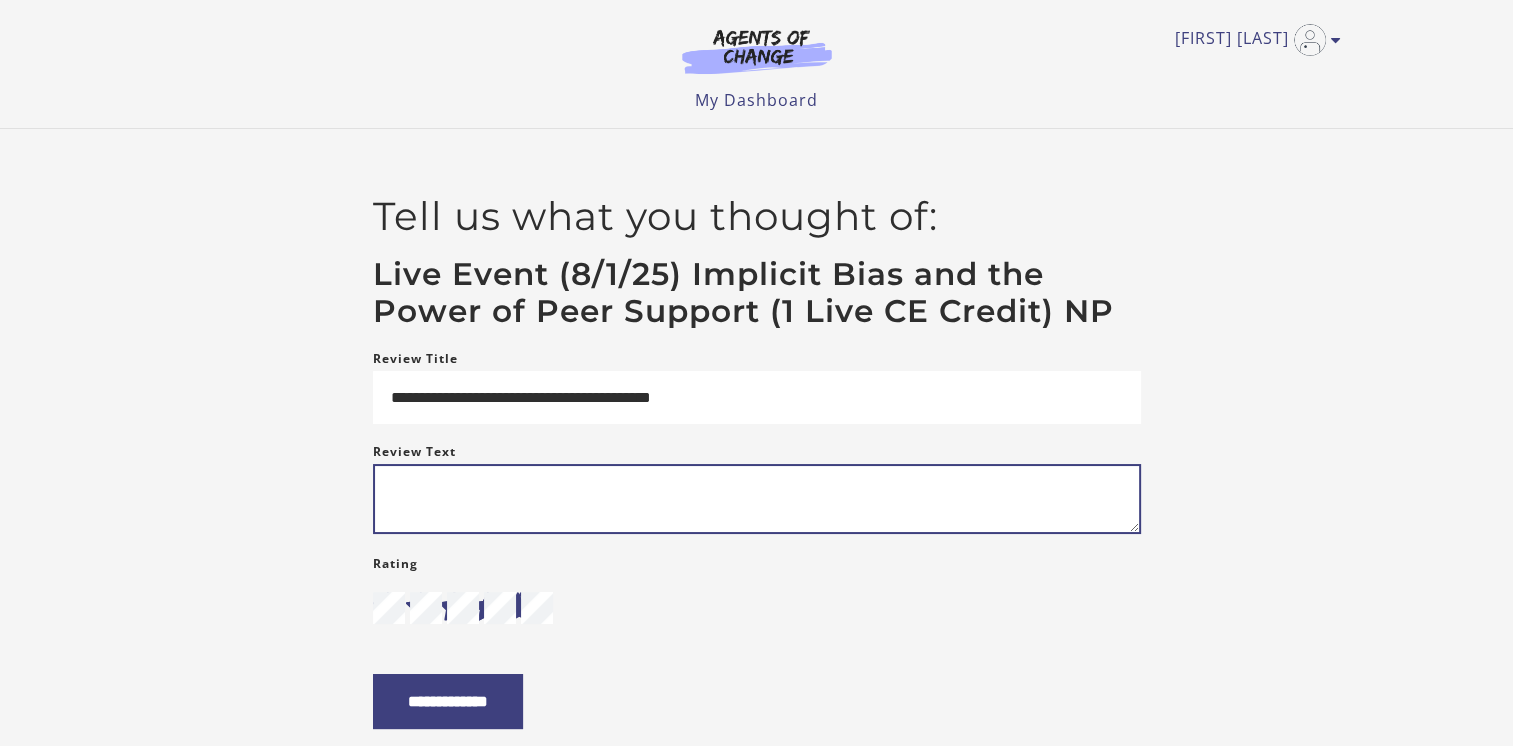 click on "Review Text" at bounding box center [757, 499] 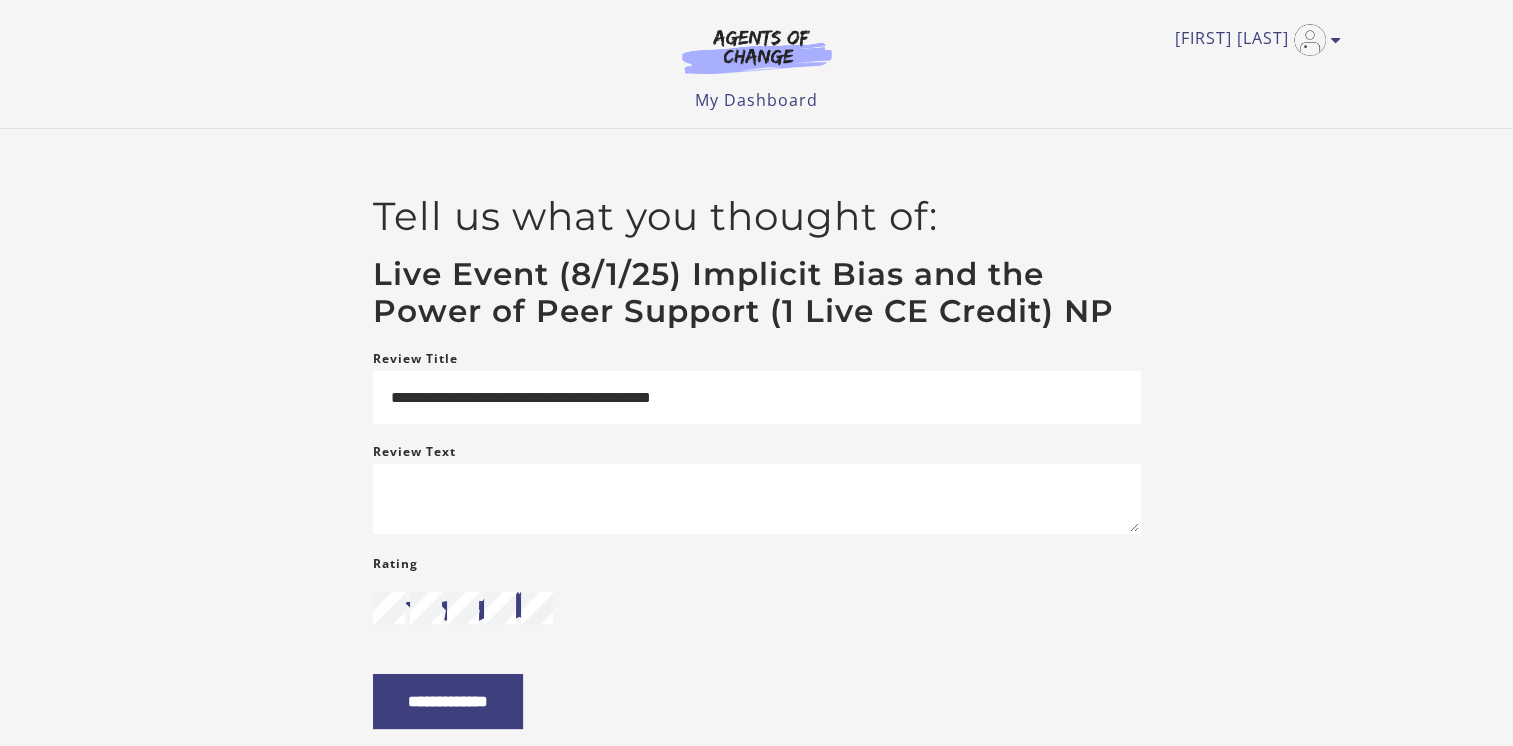 click at bounding box center (519, 608) 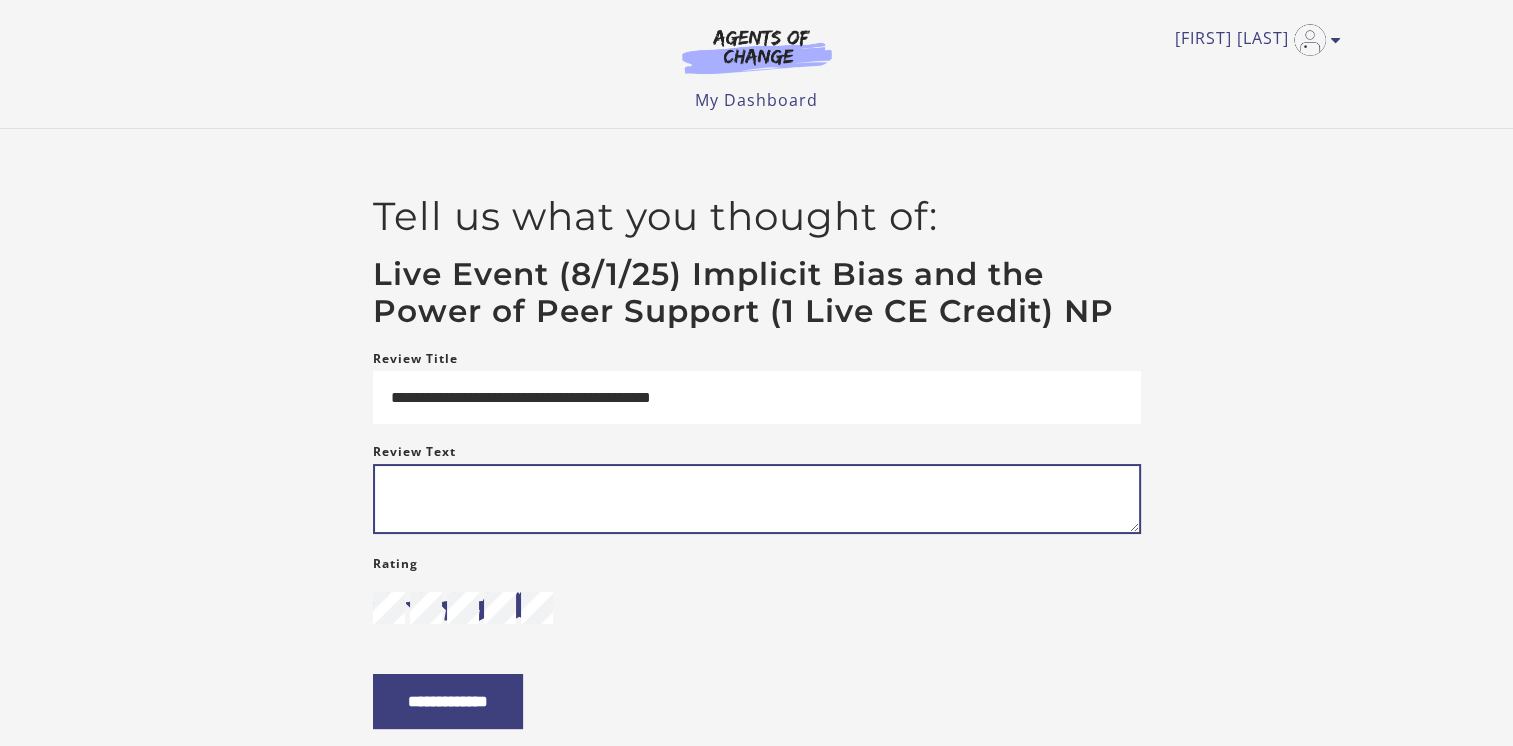 click on "Review Text" at bounding box center [757, 499] 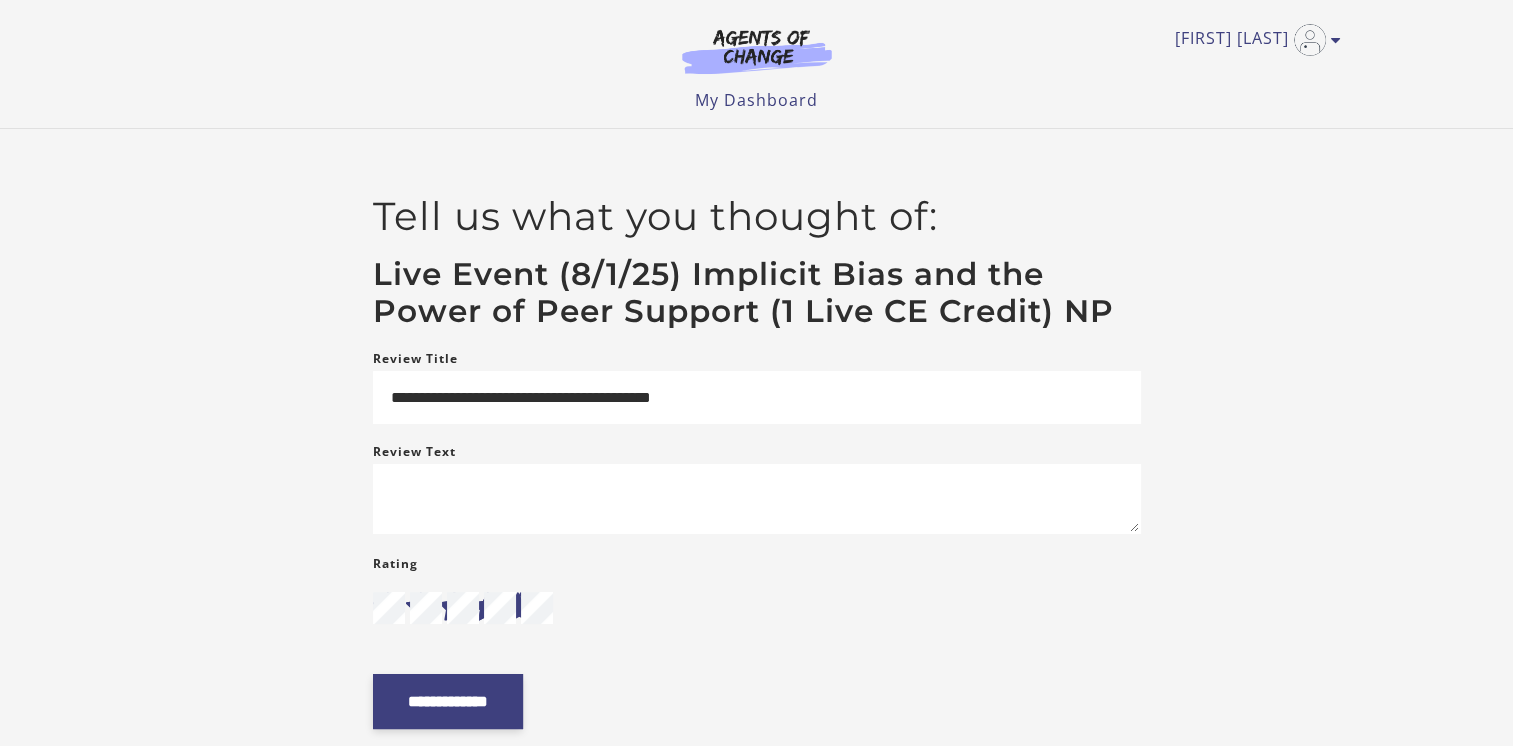 click on "**********" at bounding box center [448, 701] 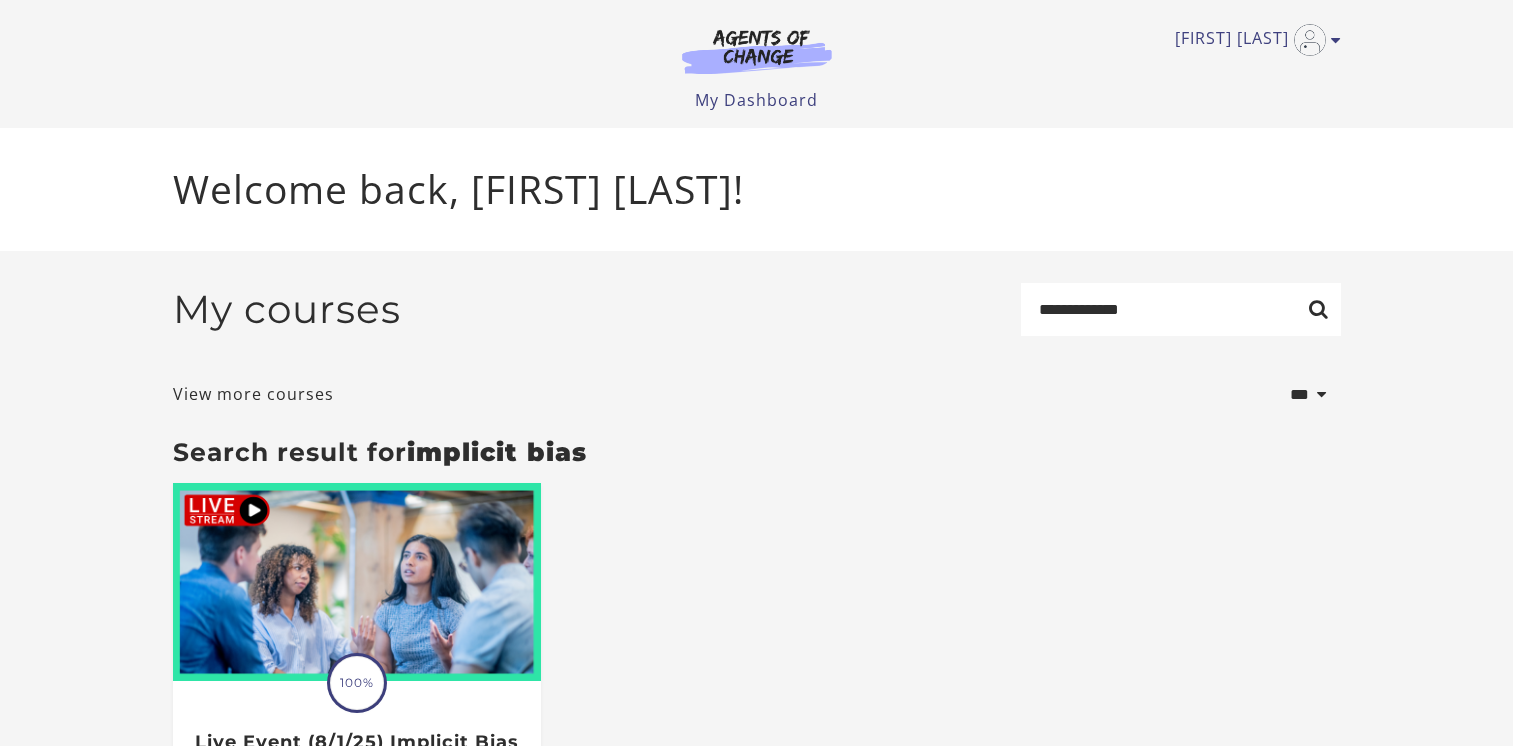 scroll, scrollTop: 0, scrollLeft: 0, axis: both 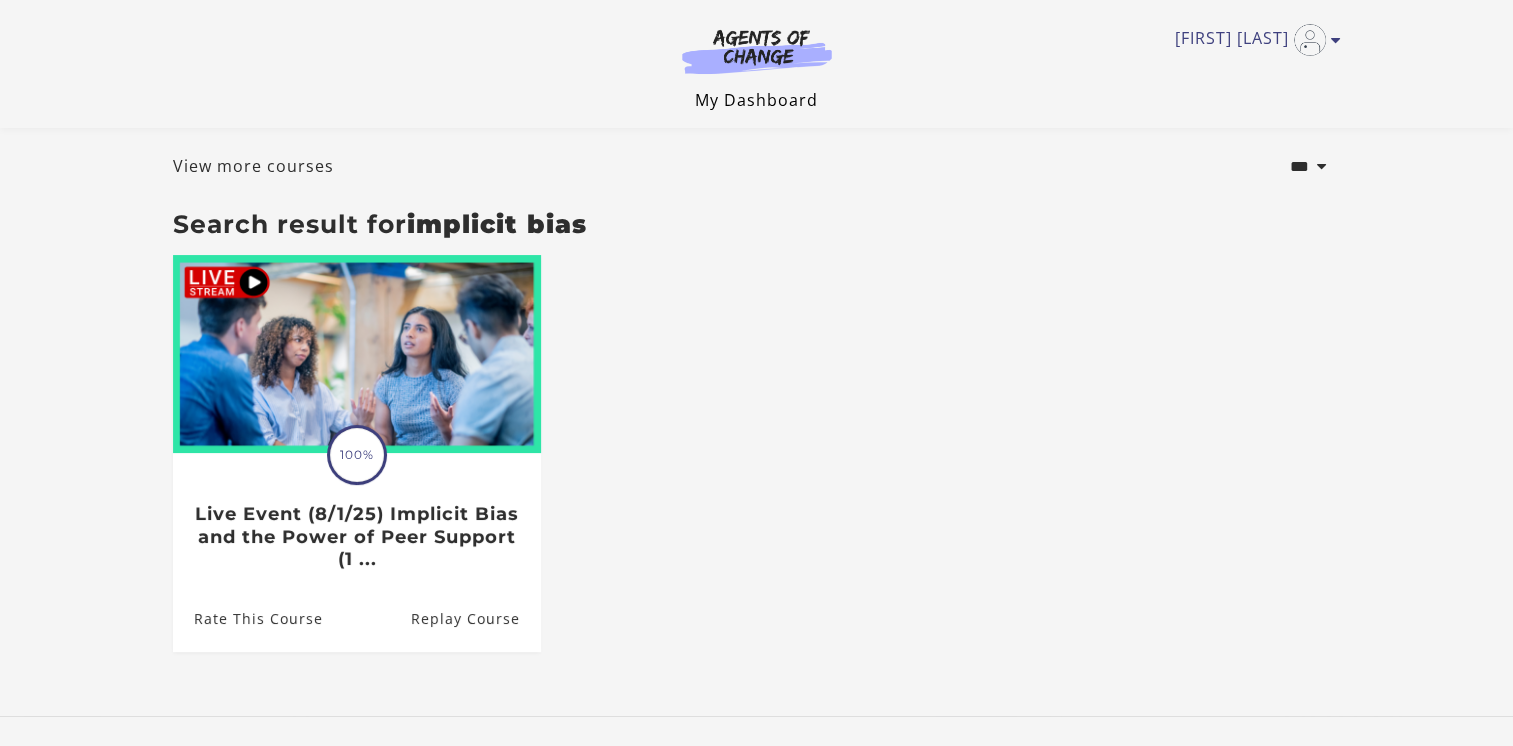 click on "My Dashboard" at bounding box center [756, 100] 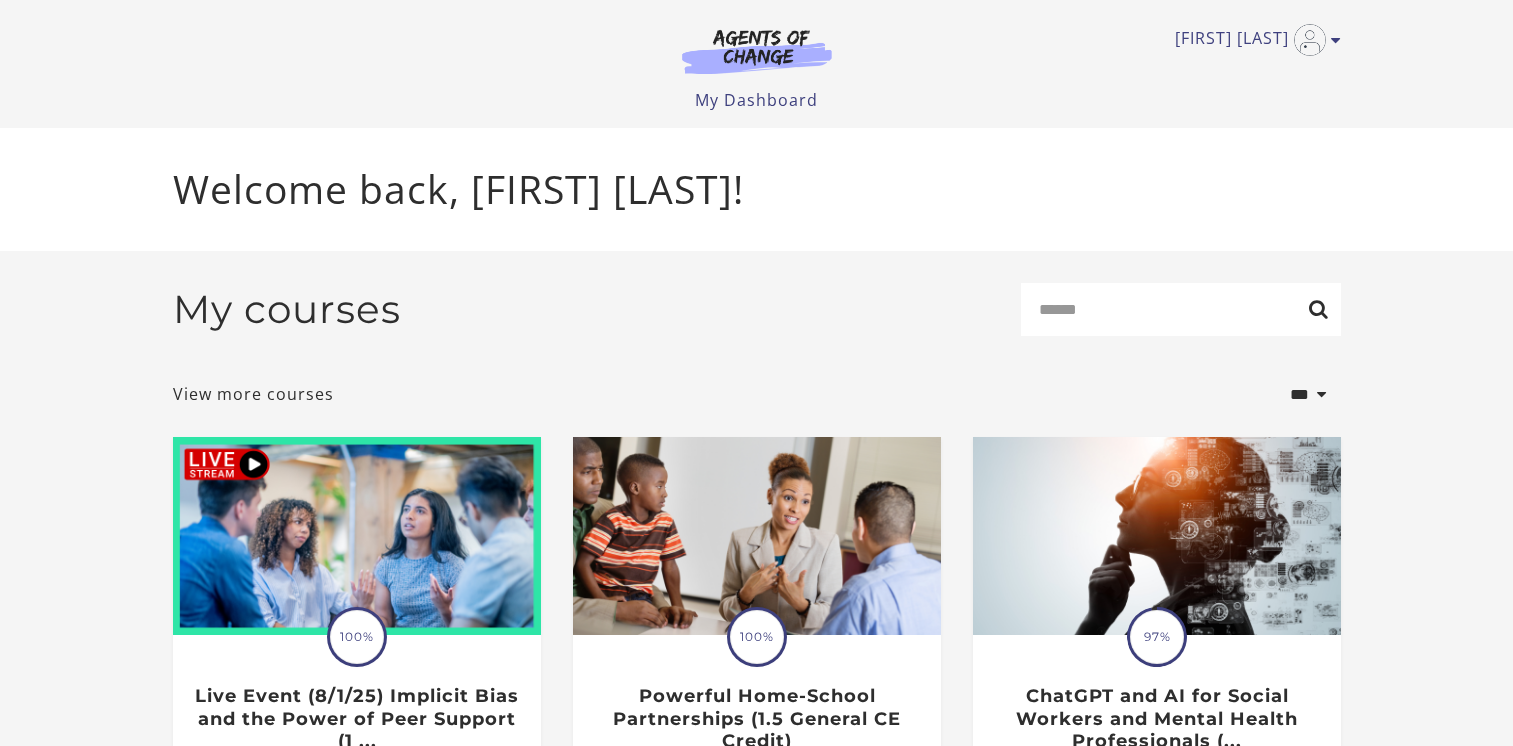 scroll, scrollTop: 0, scrollLeft: 0, axis: both 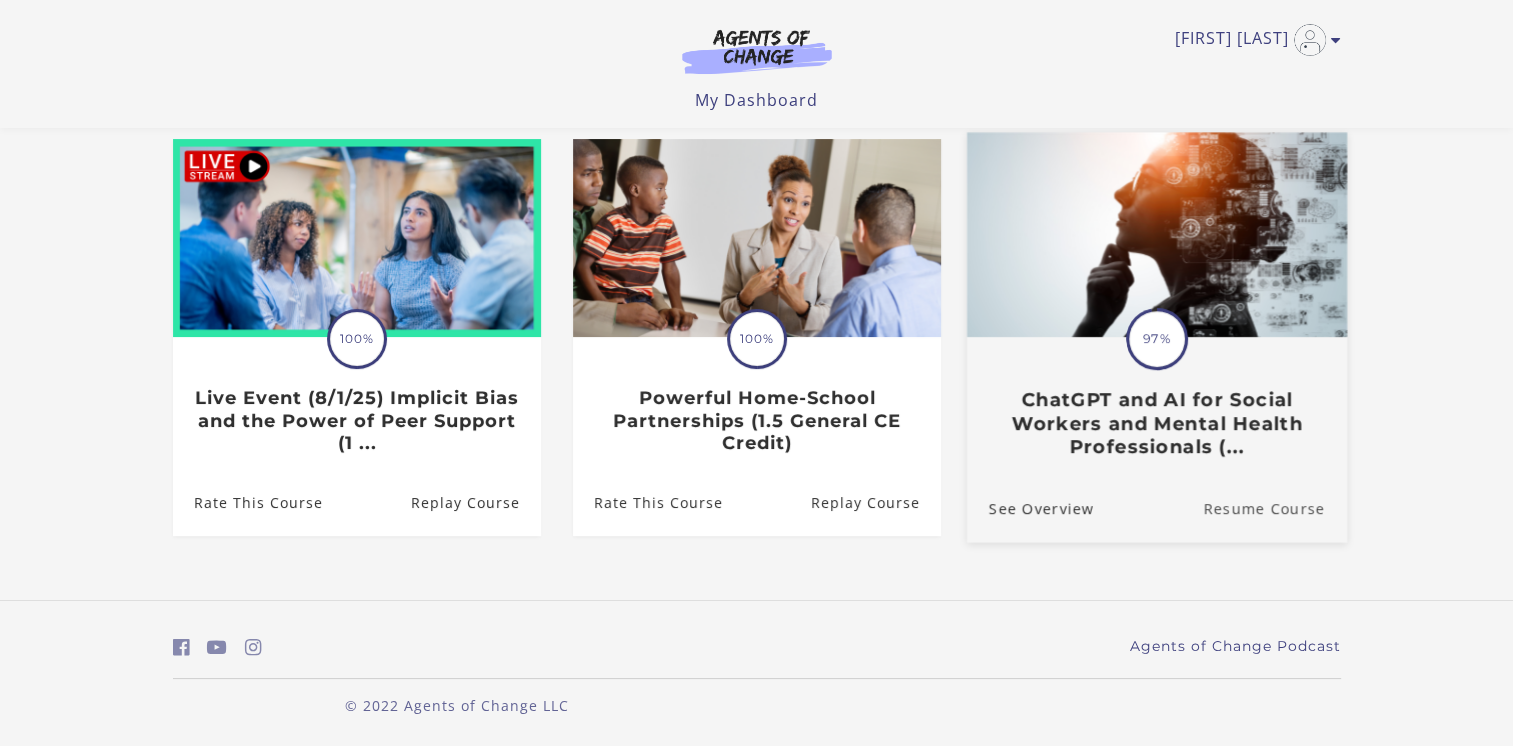 click on "Resume Course" at bounding box center (1275, 508) 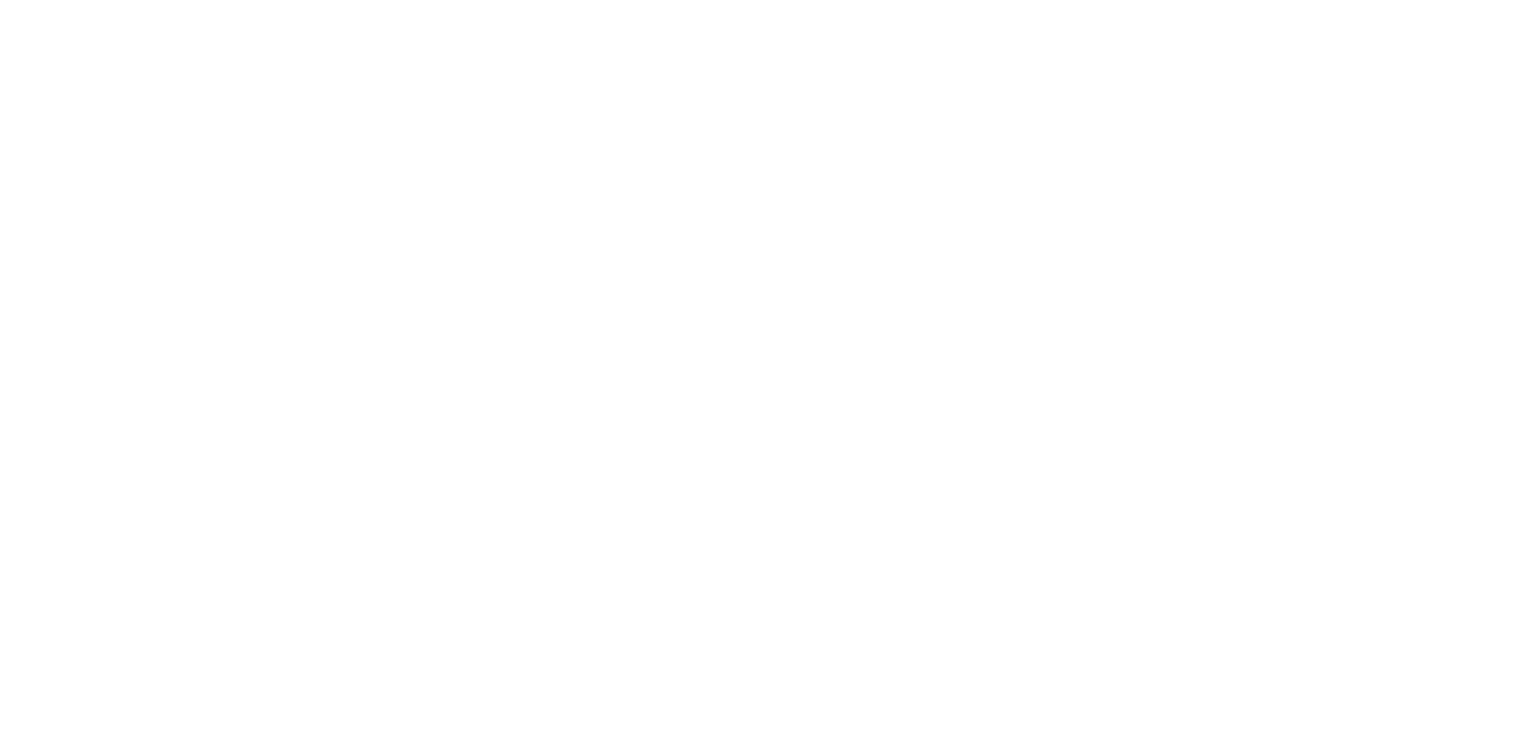 scroll, scrollTop: 0, scrollLeft: 0, axis: both 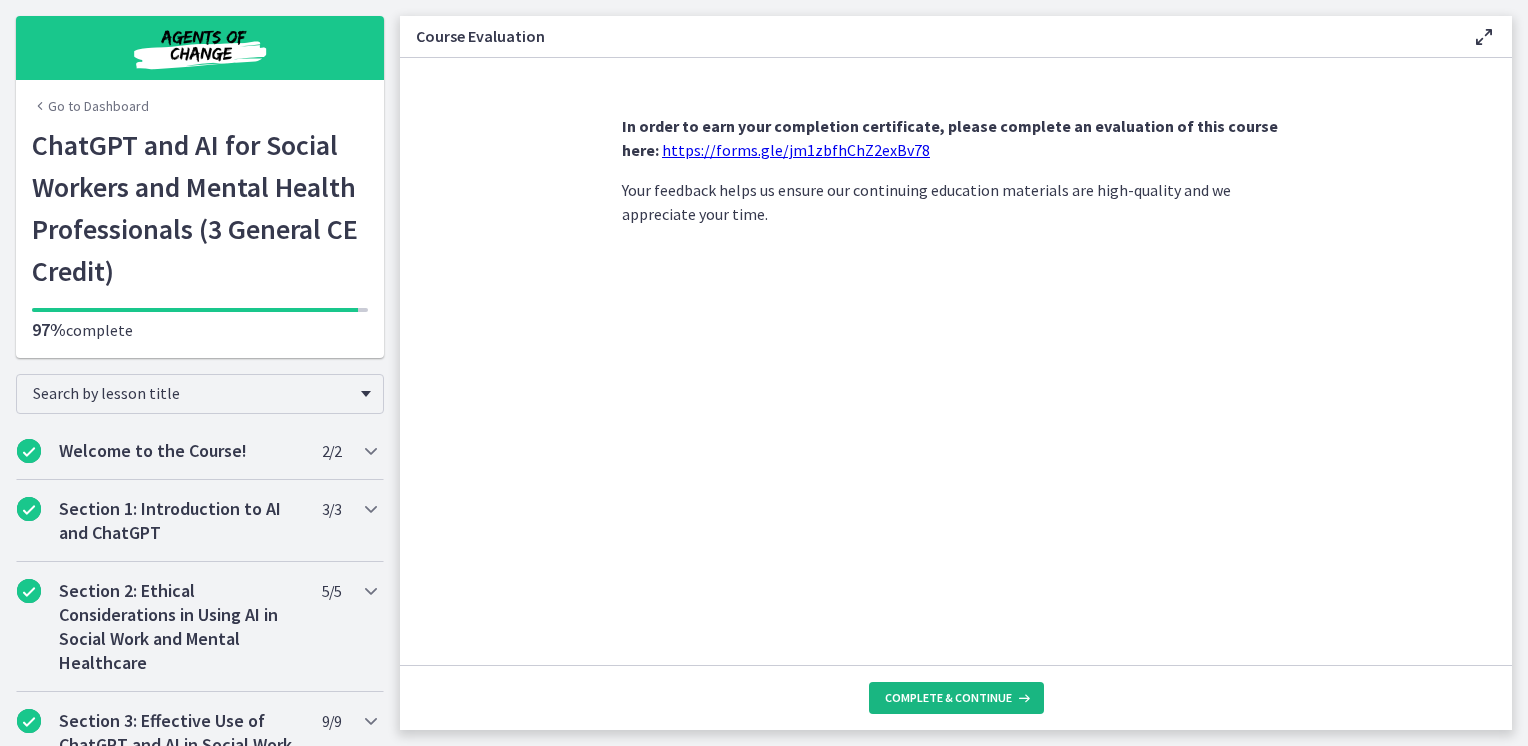 click on "Complete & continue" at bounding box center (948, 698) 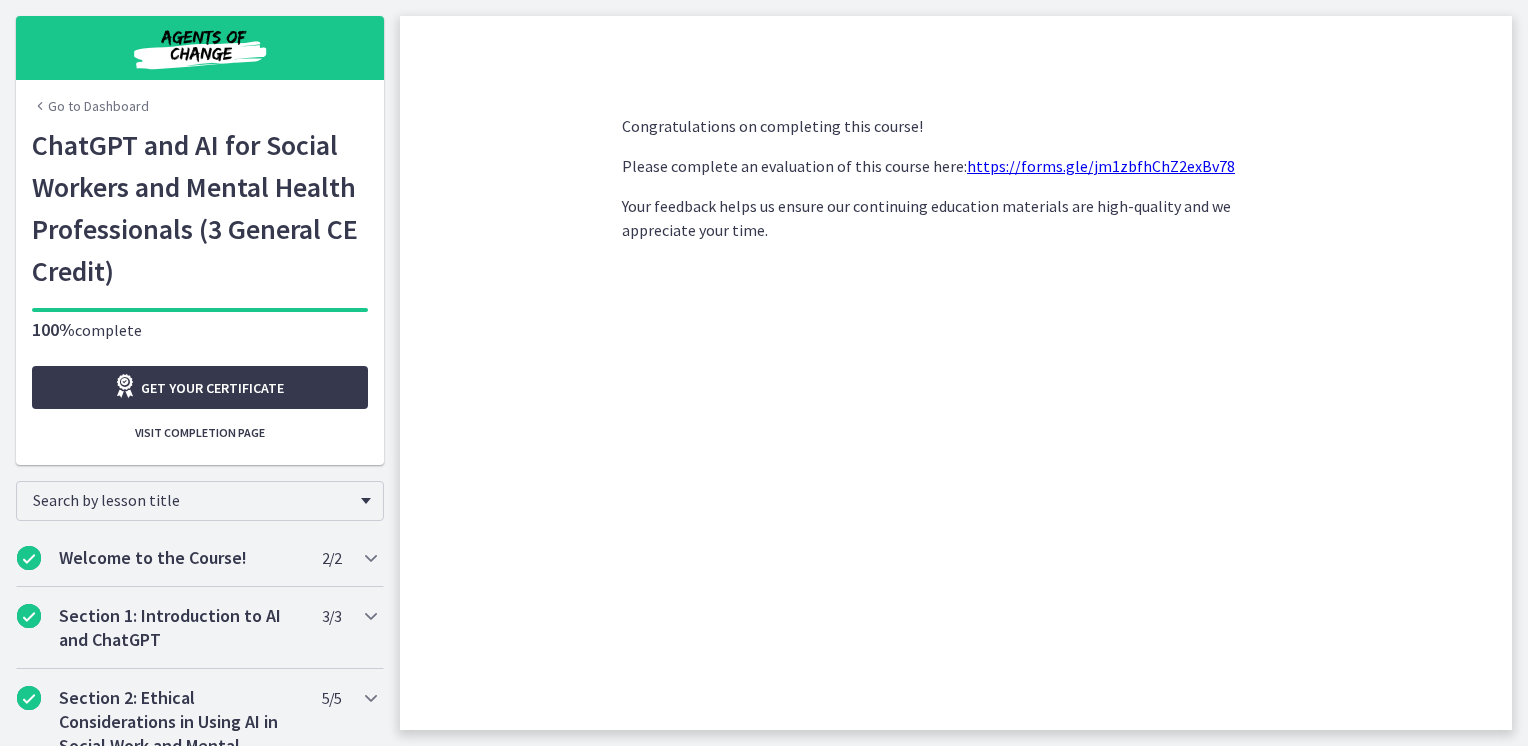 click on "https://forms.gle/jm1zbfhChZ2exBv78" at bounding box center (1101, 166) 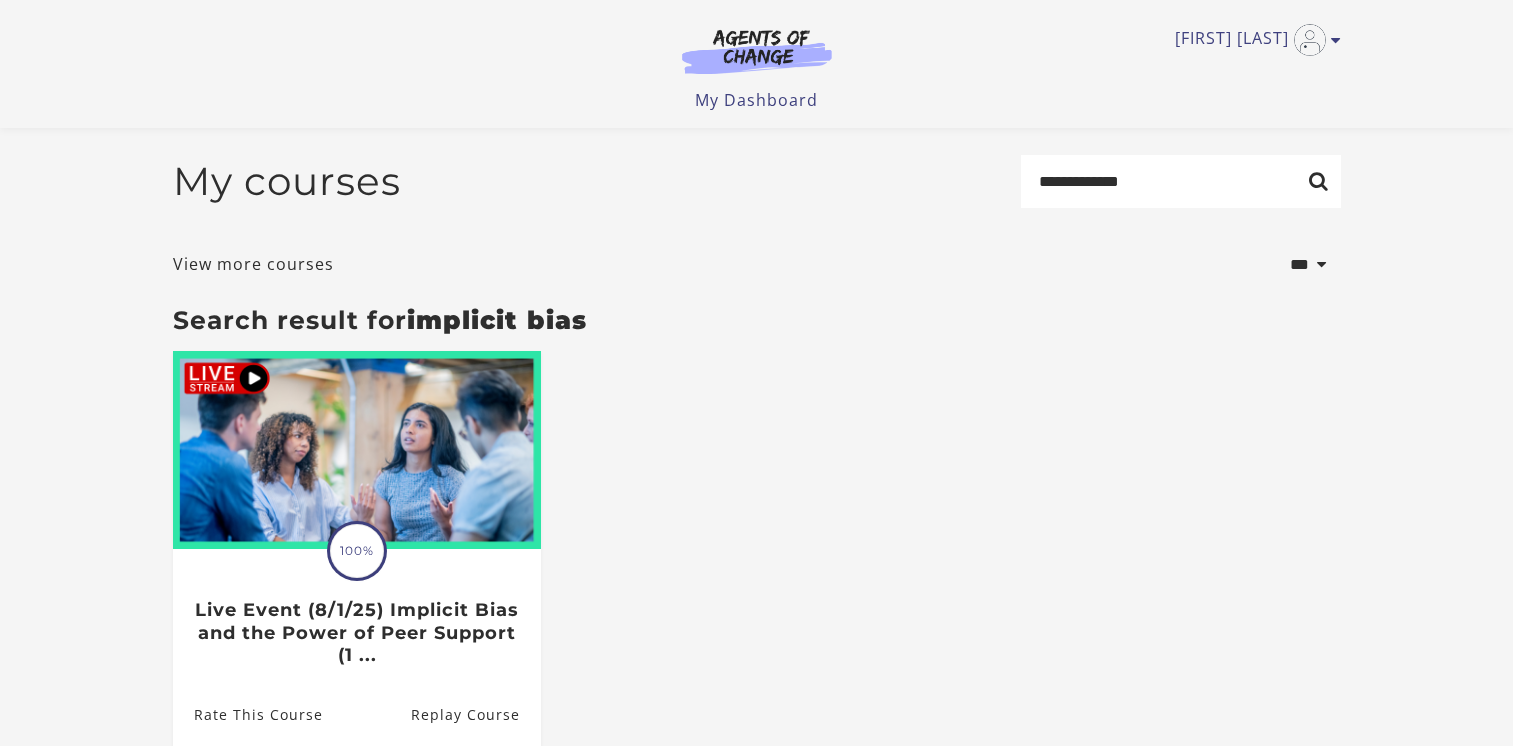 scroll, scrollTop: 214, scrollLeft: 0, axis: vertical 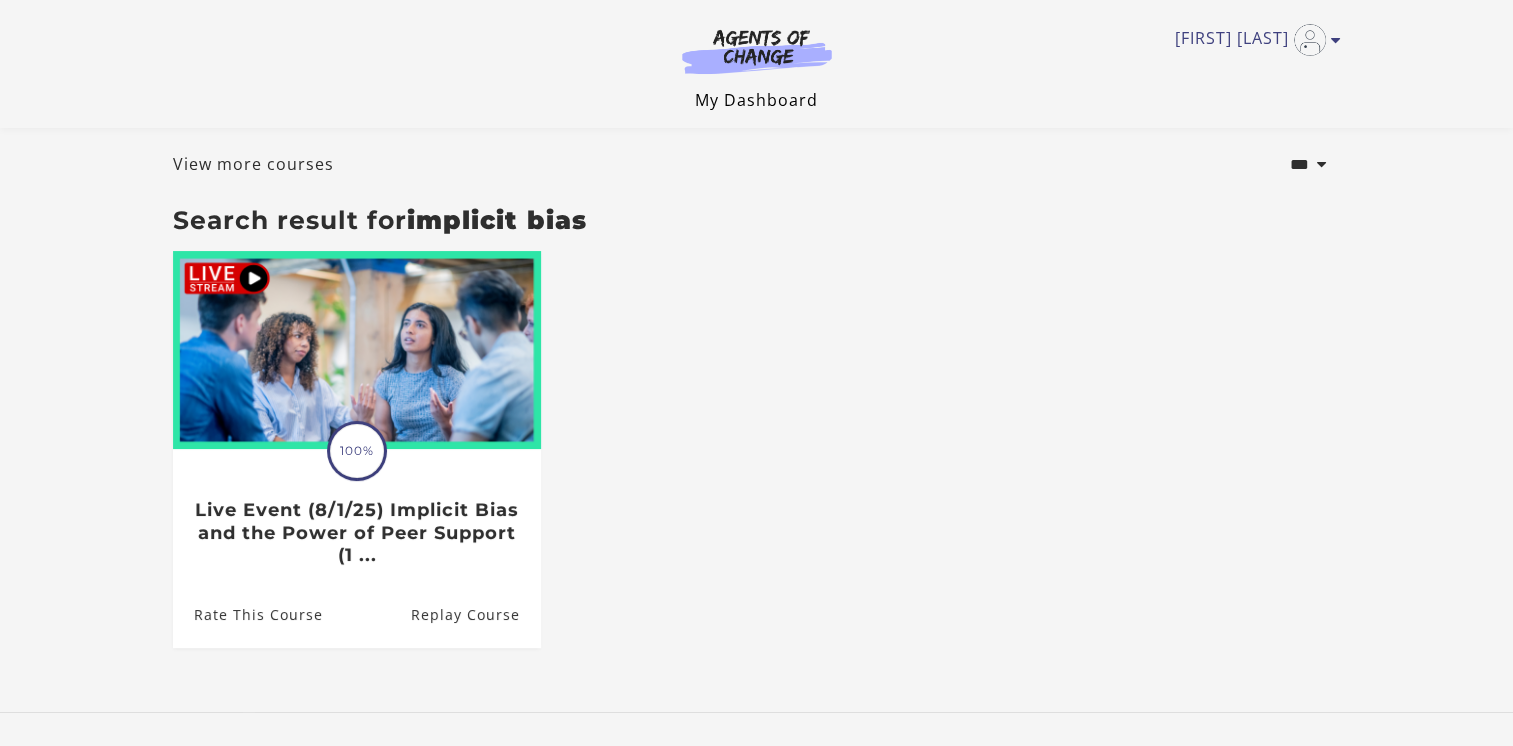 click on "My Dashboard" at bounding box center [756, 100] 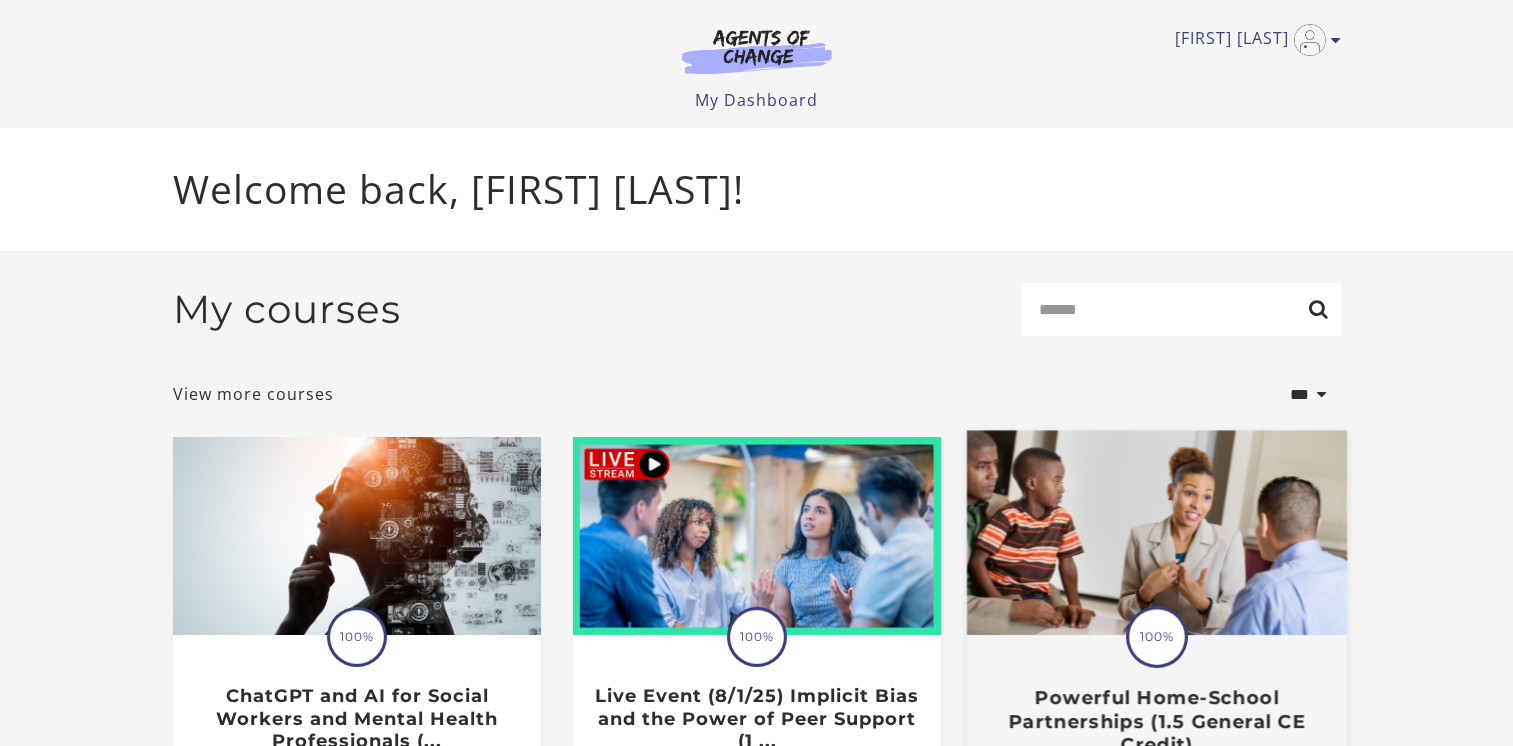 scroll, scrollTop: 0, scrollLeft: 0, axis: both 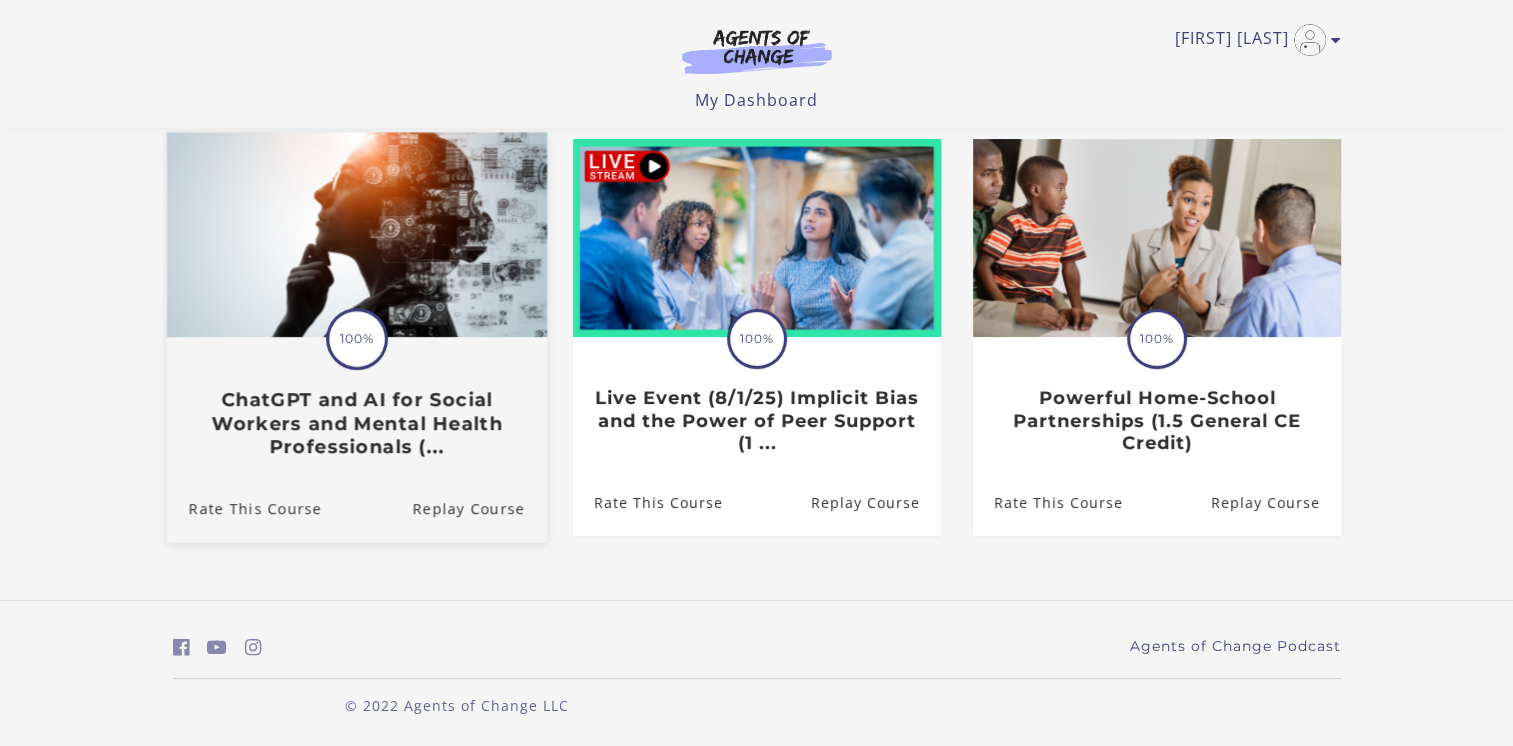 click on "ChatGPT and AI for Social Workers and Mental Health Professionals (..." at bounding box center [356, 424] 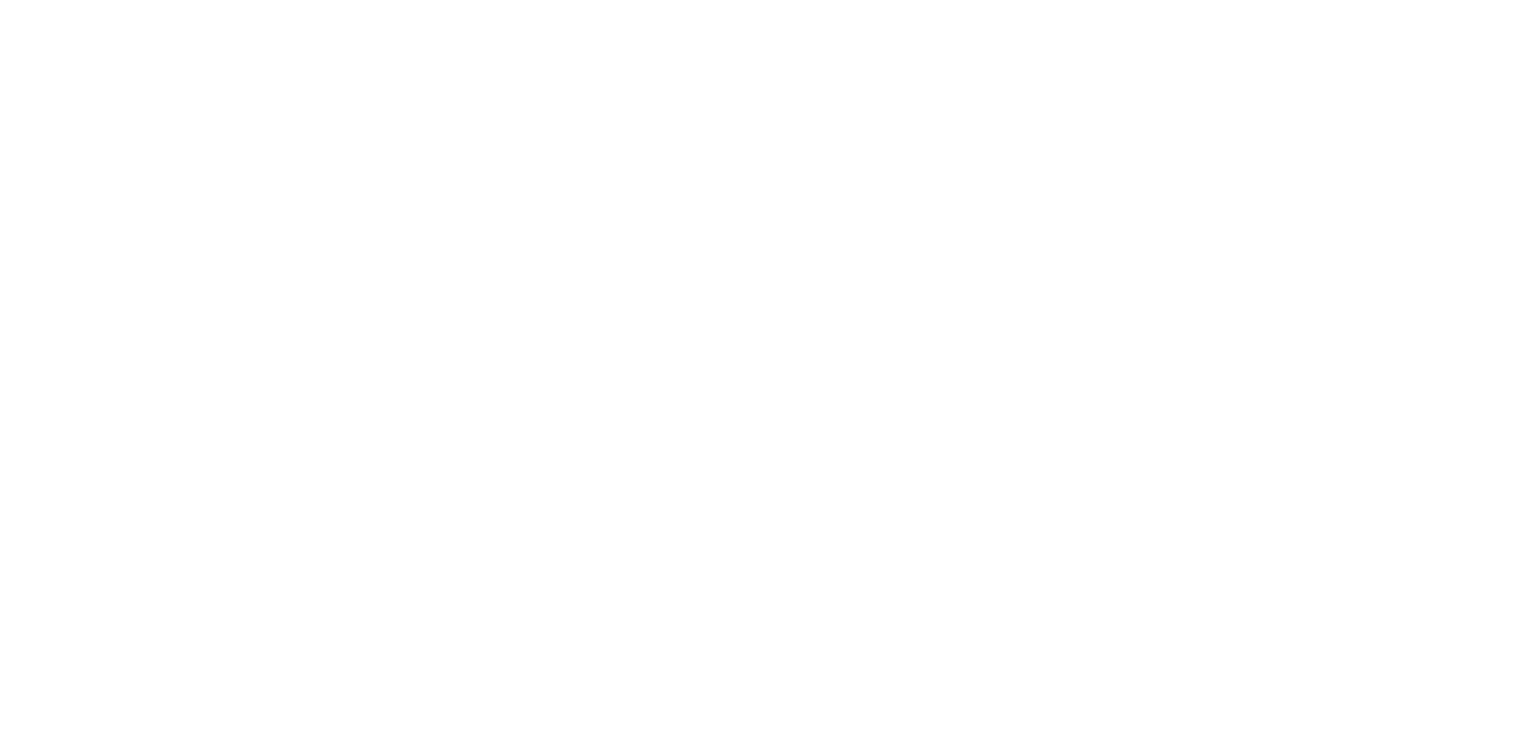 scroll, scrollTop: 0, scrollLeft: 0, axis: both 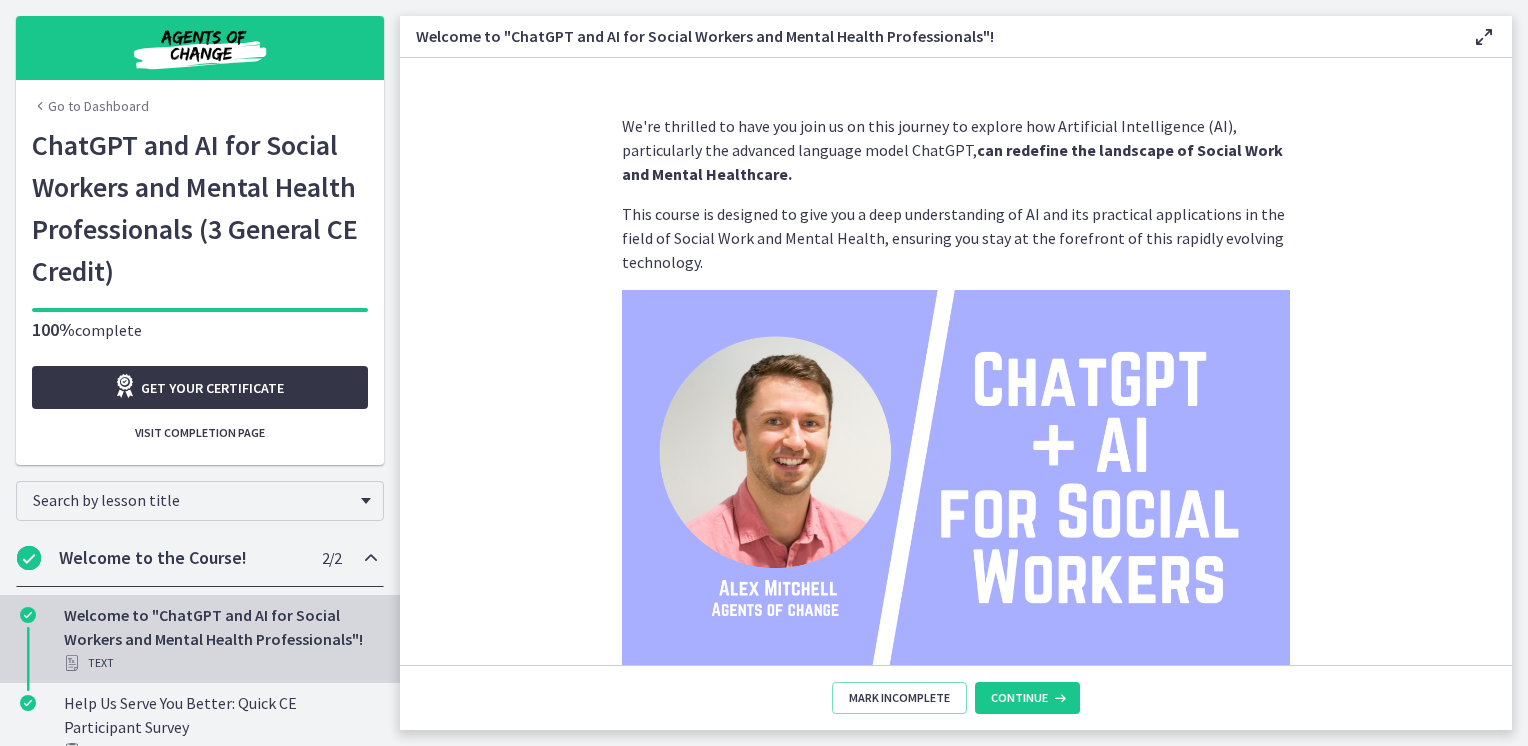 click on "Get your certificate" at bounding box center [212, 388] 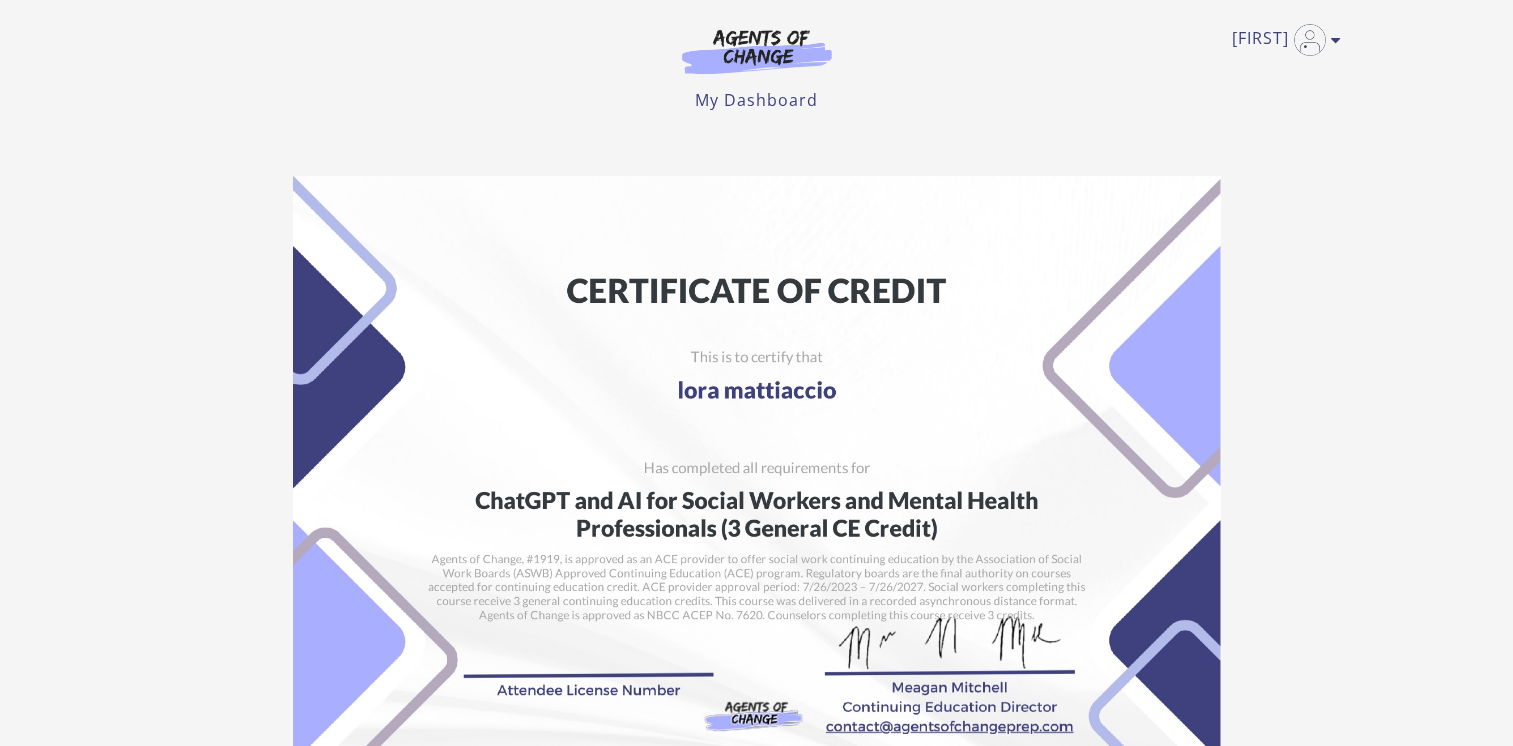 scroll, scrollTop: 0, scrollLeft: 0, axis: both 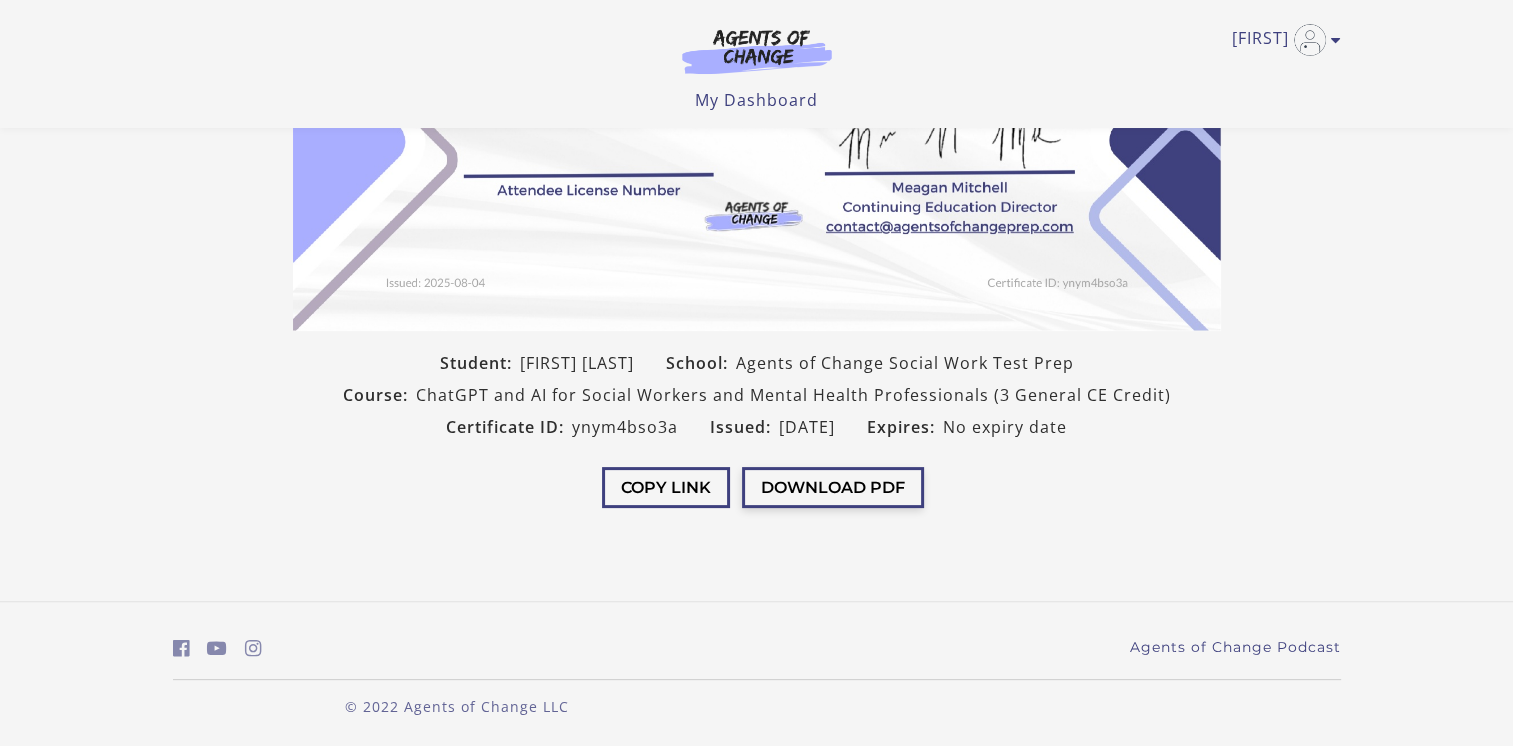 click on "Download PDF" at bounding box center (833, 487) 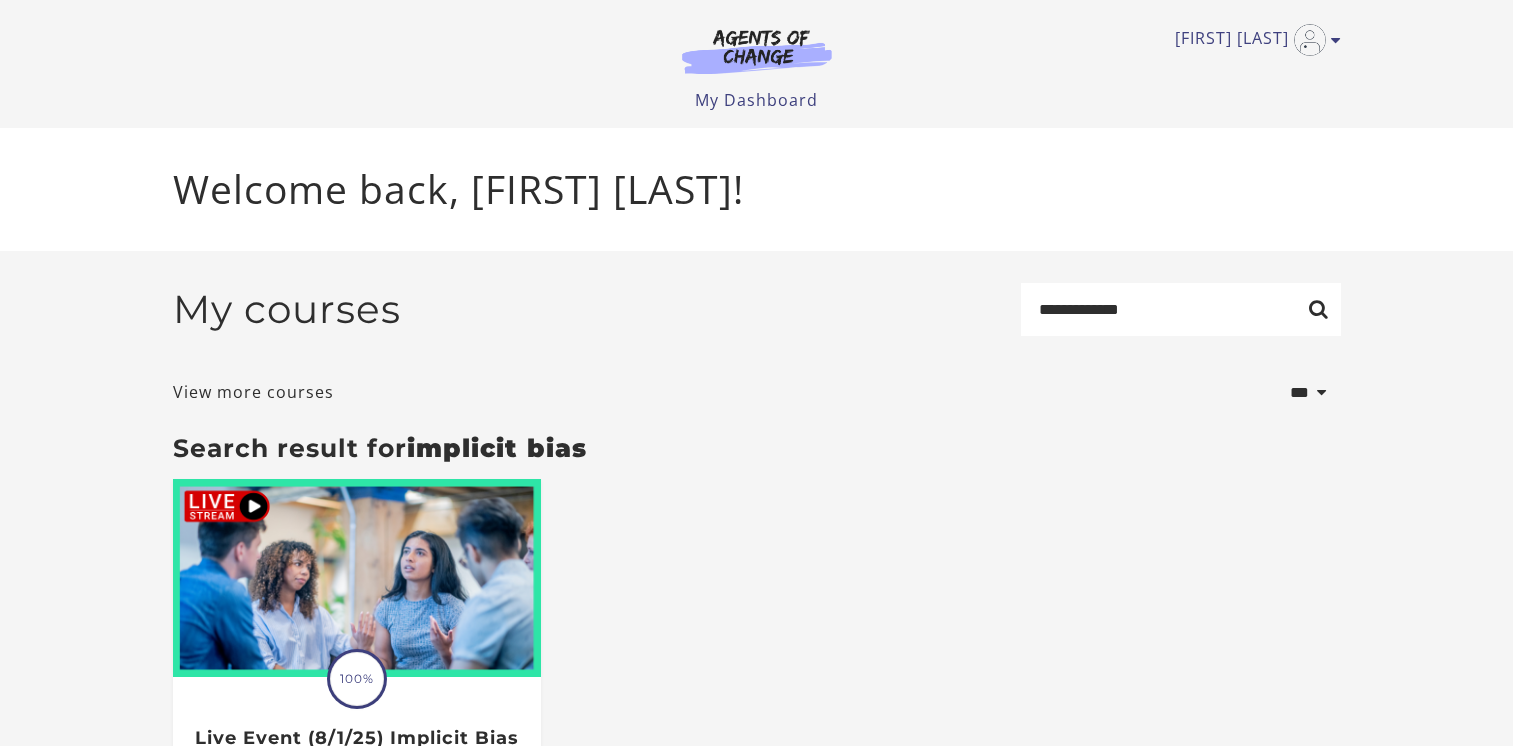 scroll, scrollTop: 0, scrollLeft: 0, axis: both 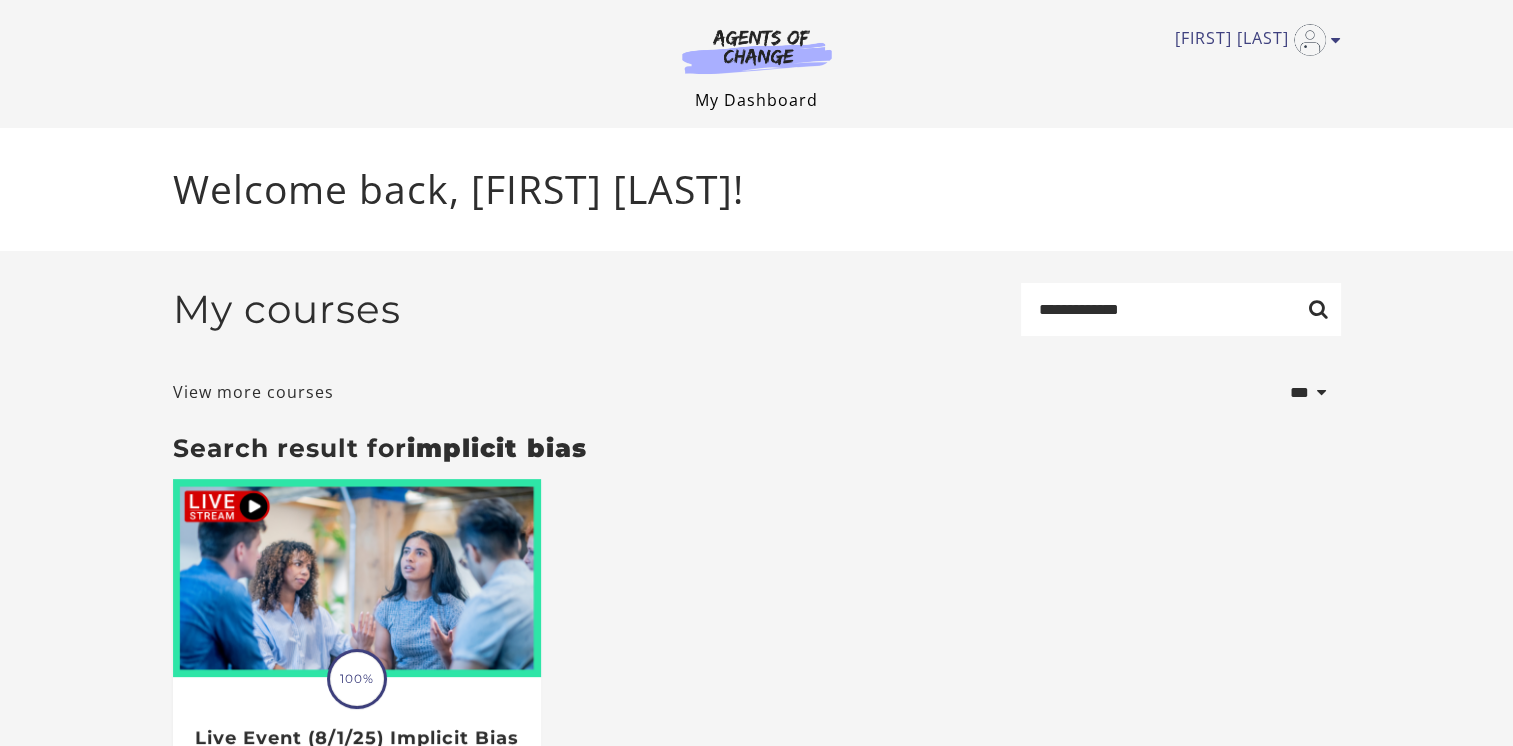 click on "My Dashboard" at bounding box center (756, 100) 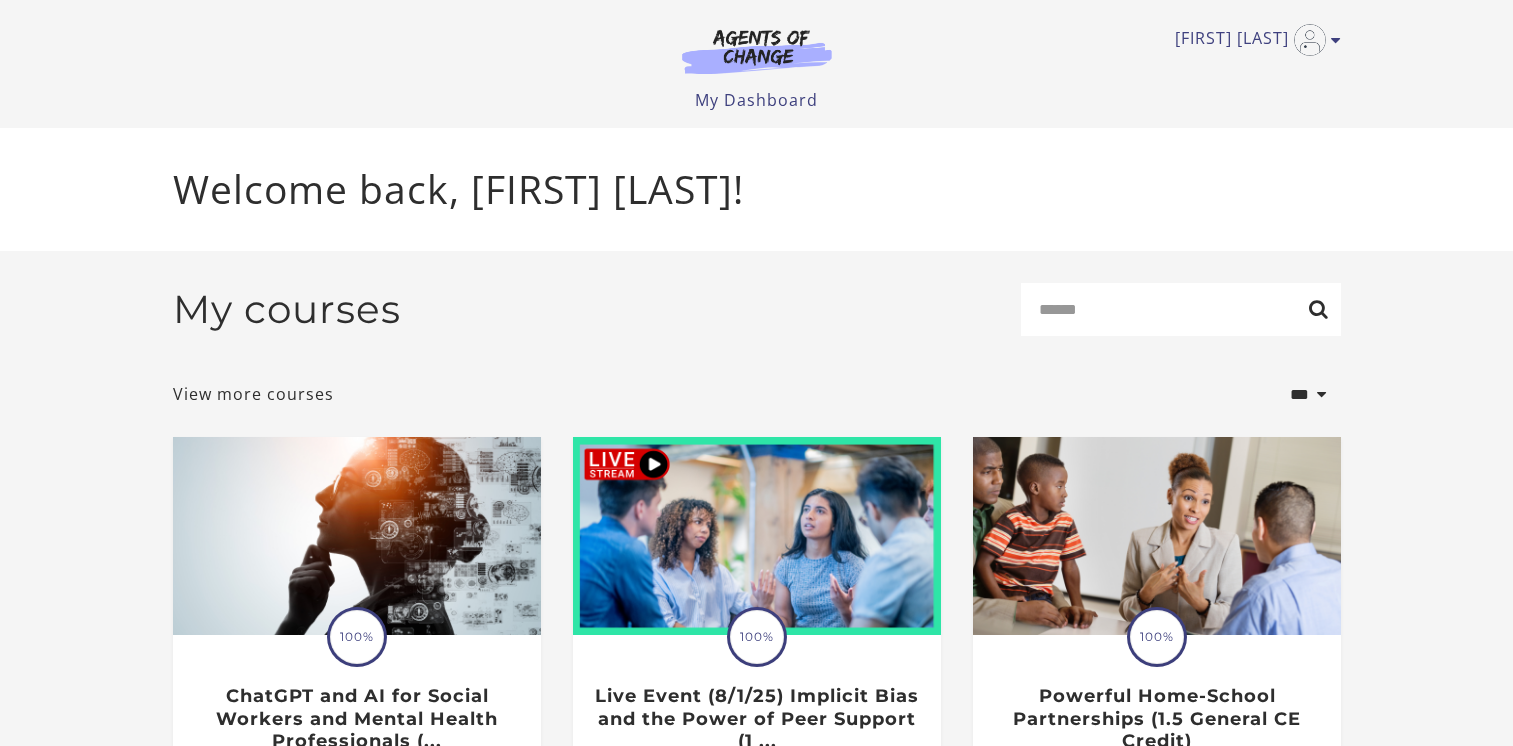 scroll, scrollTop: 0, scrollLeft: 0, axis: both 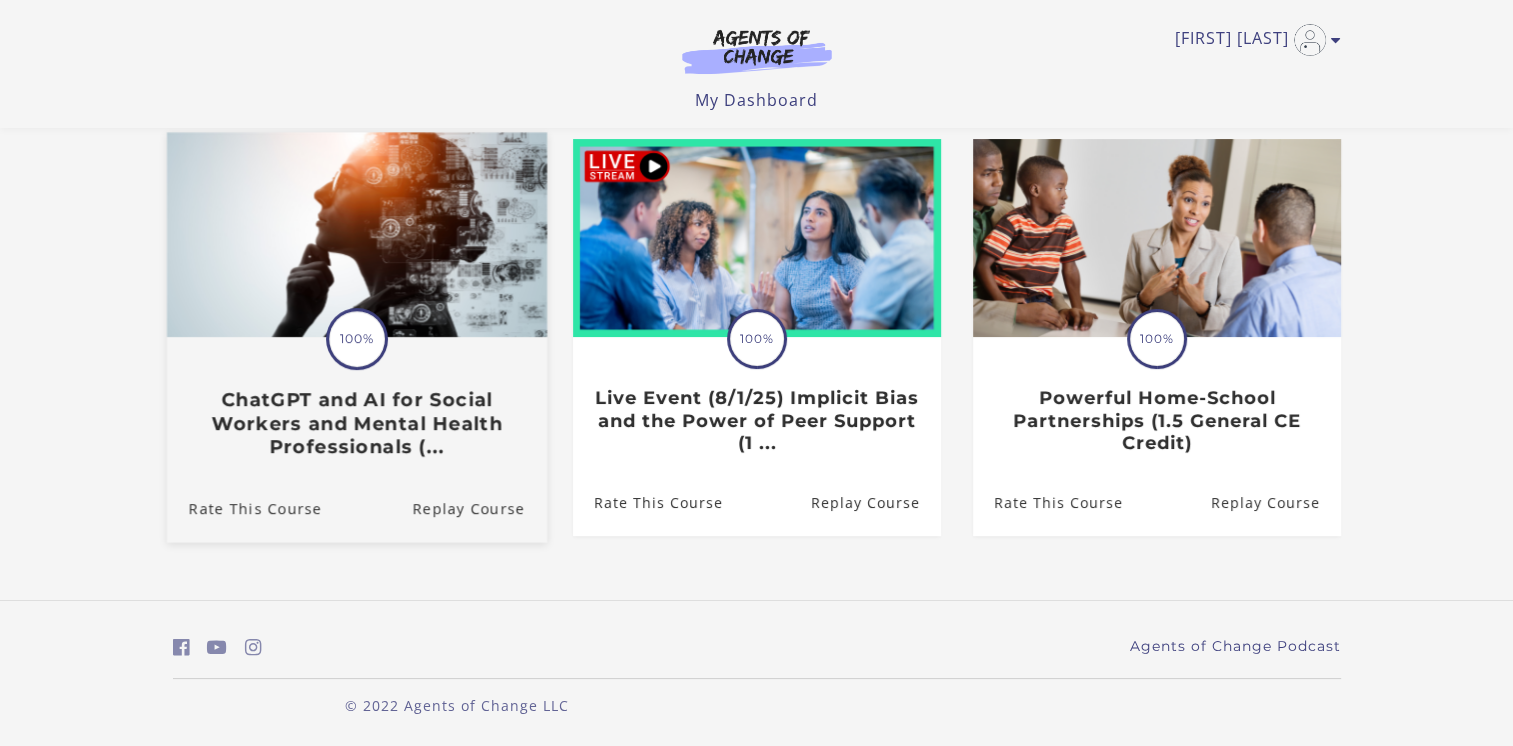 click on "100%" at bounding box center [357, 339] 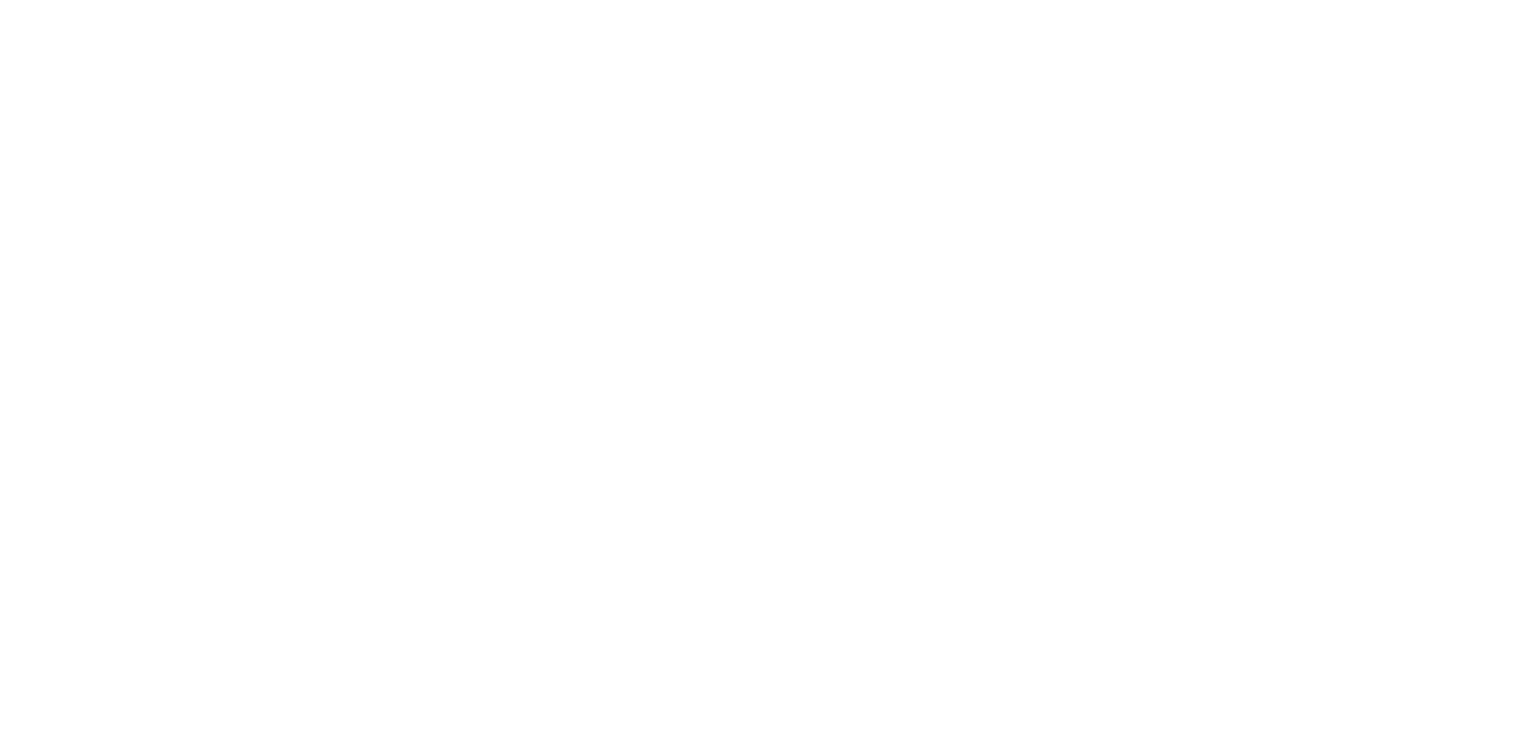scroll, scrollTop: 0, scrollLeft: 0, axis: both 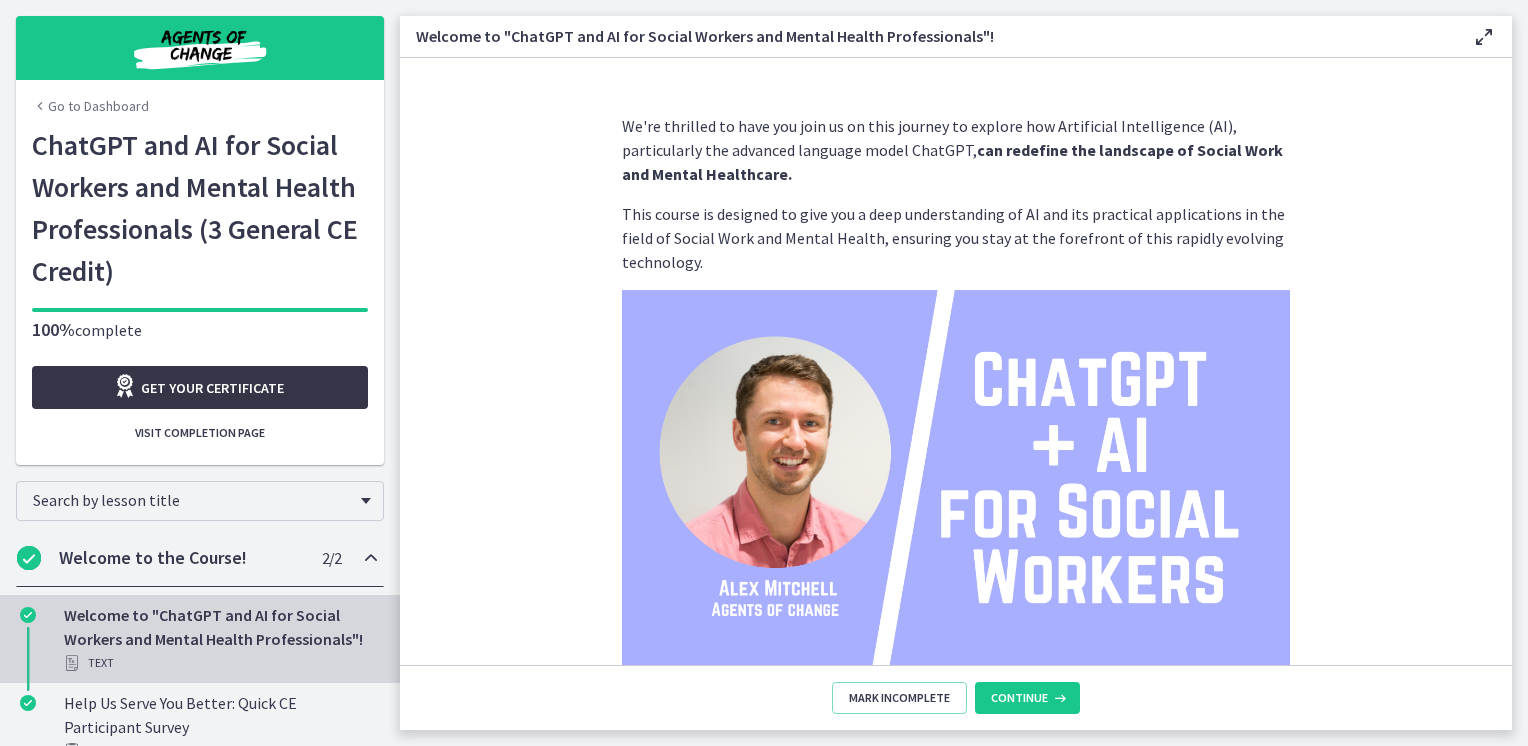 click on "Get your certificate" at bounding box center [212, 388] 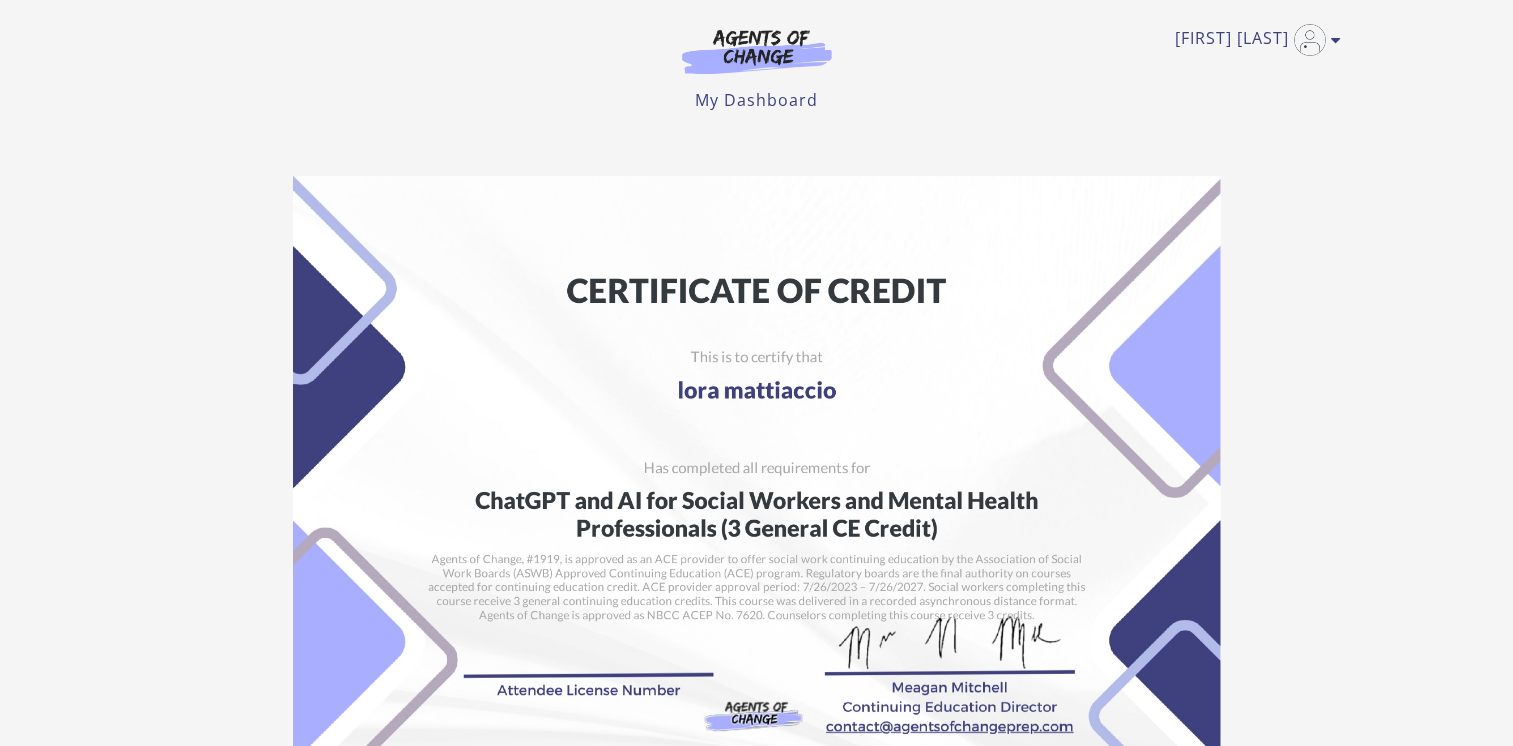 scroll, scrollTop: 0, scrollLeft: 0, axis: both 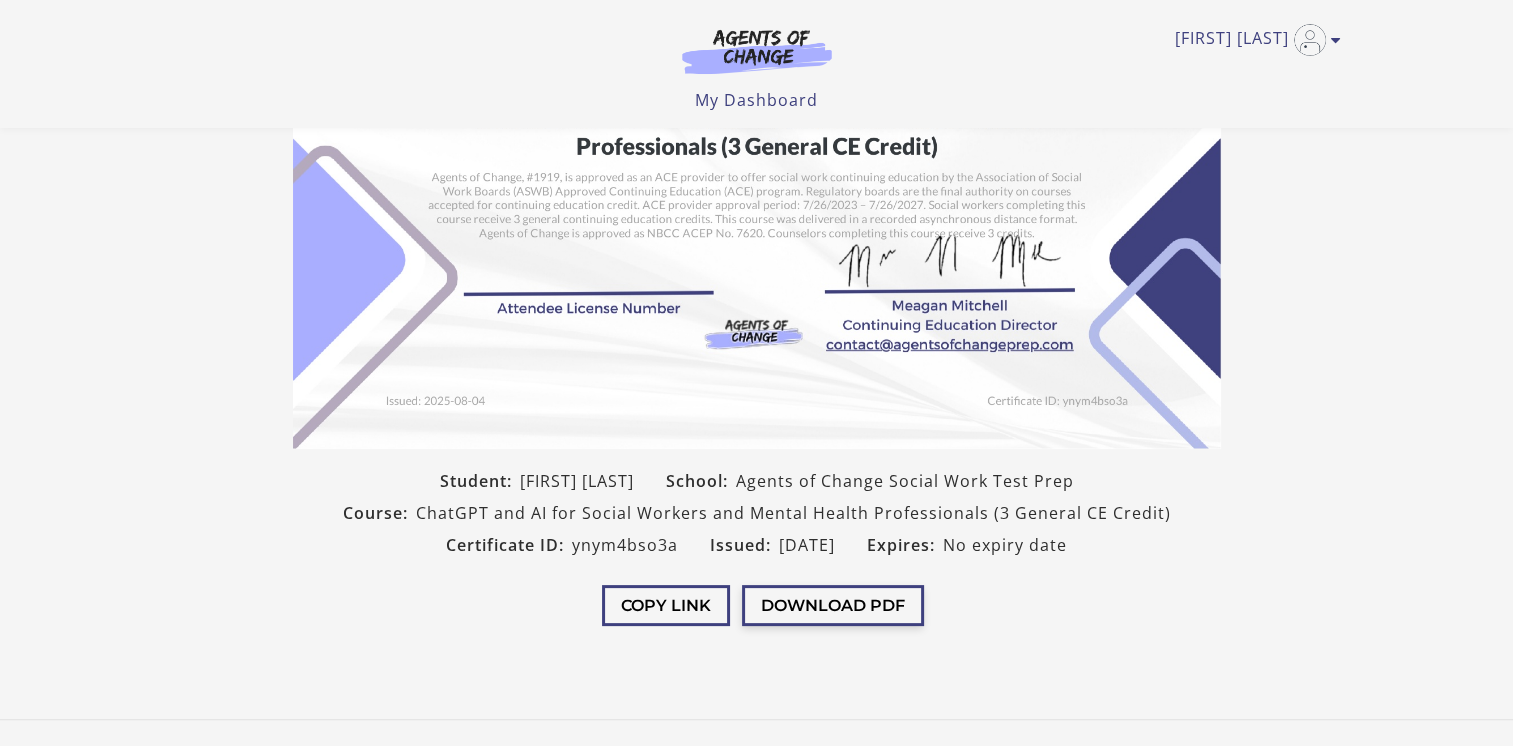 click on "Download PDF" at bounding box center (833, 605) 